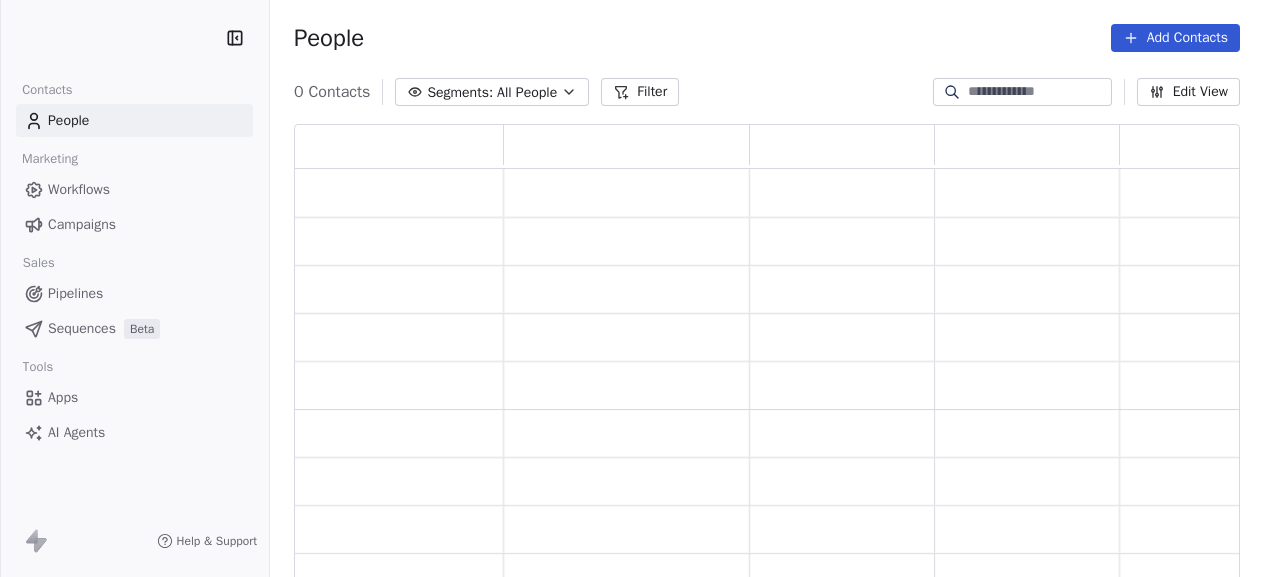 scroll, scrollTop: 0, scrollLeft: 0, axis: both 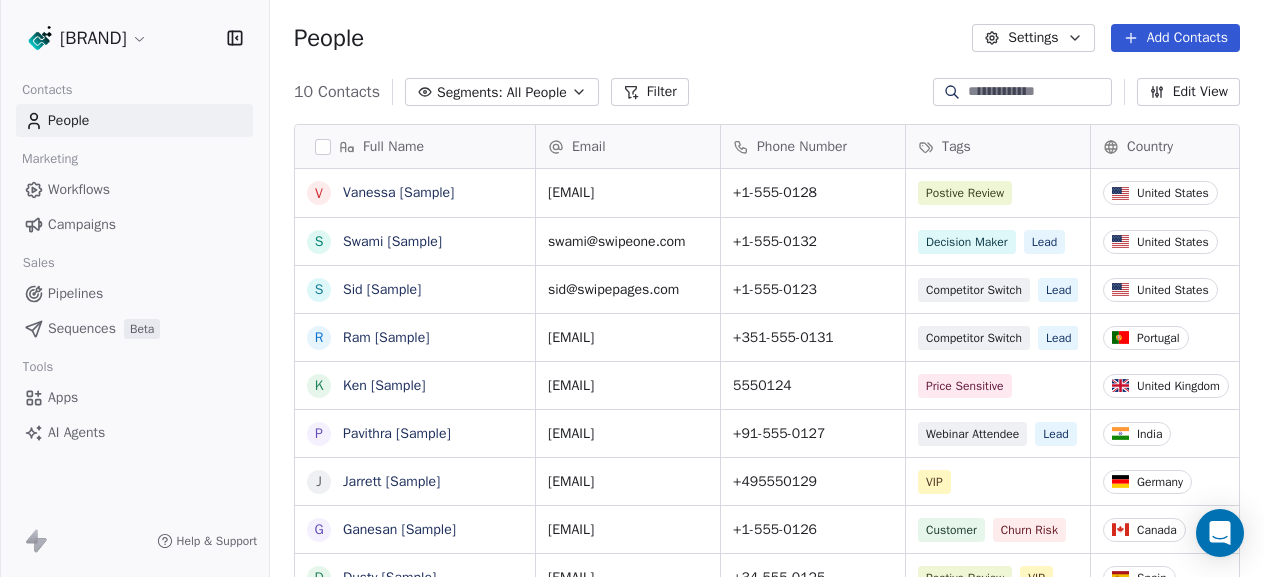click on "Settings" at bounding box center (1033, 38) 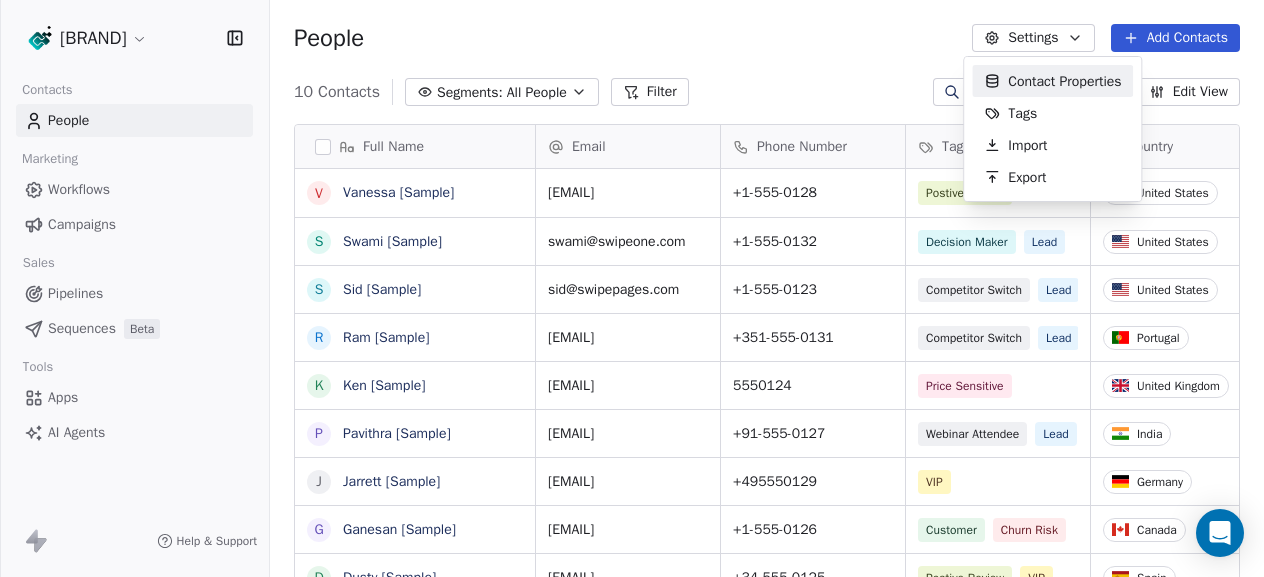 click on "Full Name V Vanessa [Sample] S Swami [Sample] S Sid [Sample] R Ram [Sample] K Ken [Sample] P Pavithra [Sample] J Jarrett [Sample] G Ganesan [Sample] D Dusty [Sample] C Caitlin [Sample] Email Phone Number Tags Country Job Title Status [EMAIL] +1-[PHONE] Postive Review United States Managing Director Closed Won [EMAIL] +1-[PHONE] Decision Maker Lead United States [EMAIL] +1-[PHONE] Competitor Switch Lead United States [EMAIL] +351-[PHONE] Competitor Switch Lead Portugal [EMAIL] [PHONE] Price Sensitive United Kingdom [EMAIL] [PHONE]" at bounding box center [632, 288] 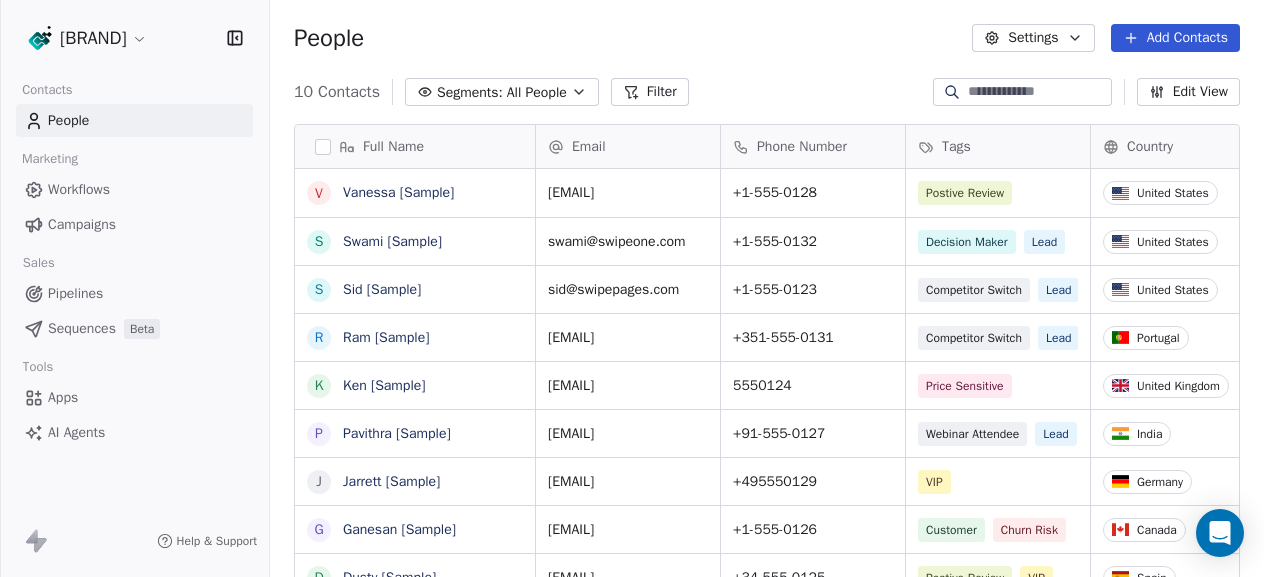 click on "Full Name V Vanessa [Sample] S Swami [Sample] S Sid [Sample] R Ram [Sample] K Ken [Sample] P Pavithra [Sample] J Jarrett [Sample] G Ganesan [Sample] D Dusty [Sample] C Caitlin [Sample] Email Phone Number Tags Country Job Title Status [EMAIL] +1-[PHONE] Postive Review United States Managing Director Closed Won [EMAIL] +1-[PHONE] Decision Maker Lead United States [EMAIL] +1-[PHONE] Competitor Switch Lead United States [EMAIL] +351-[PHONE] Competitor Switch Lead Portugal [EMAIL] [PHONE] Price Sensitive United Kingdom [EMAIL] [PHONE]" at bounding box center [632, 288] 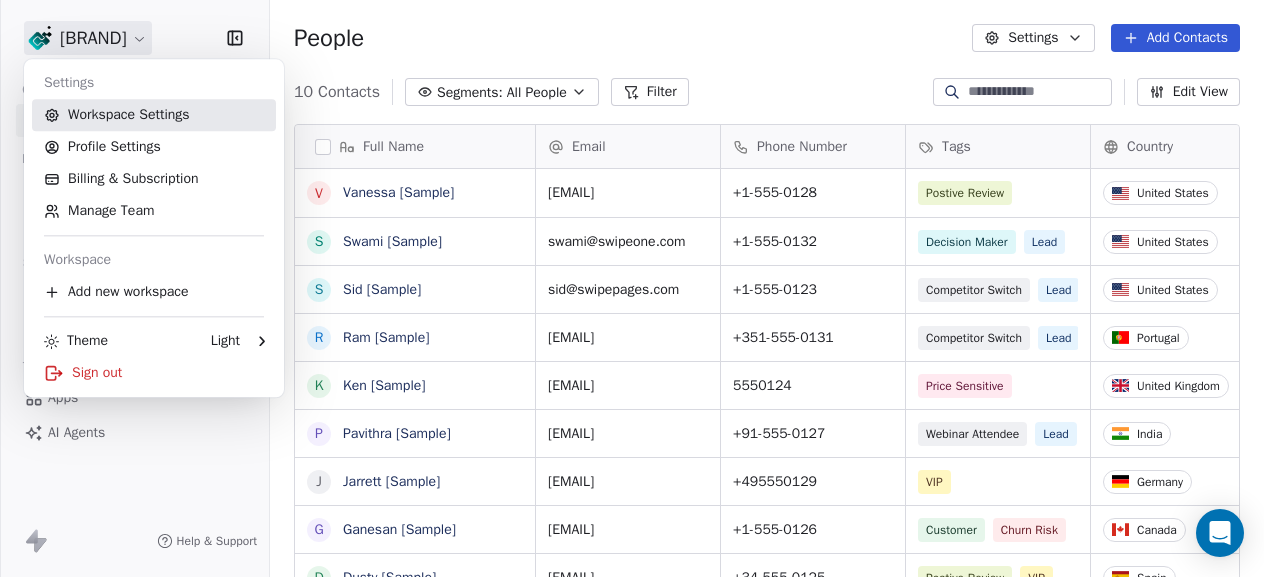 click on "Workspace Settings" at bounding box center [154, 115] 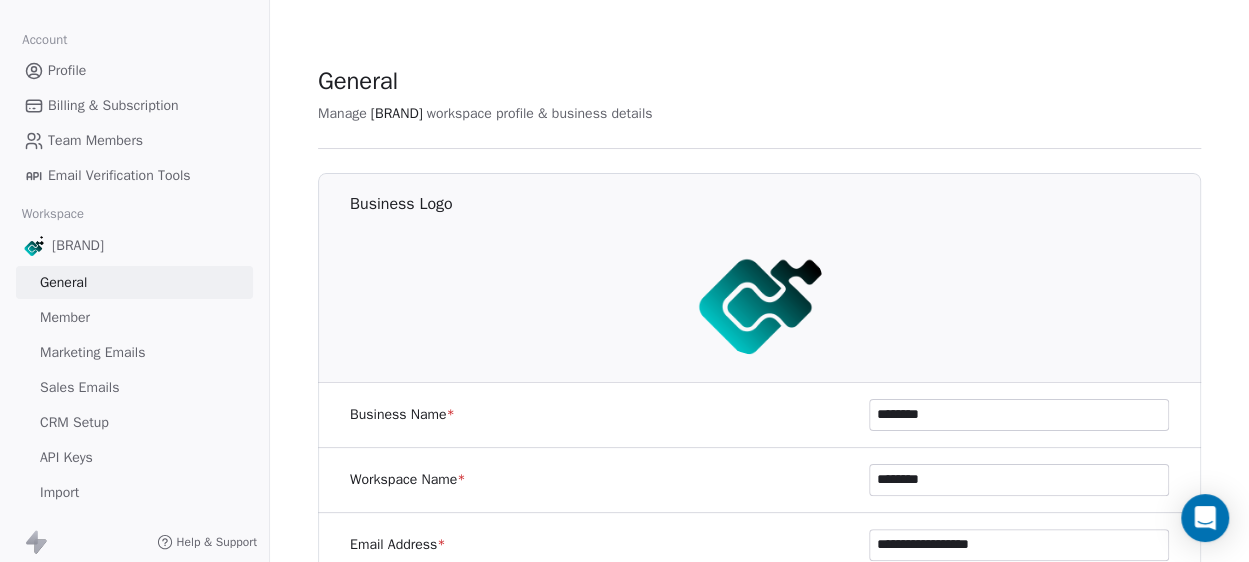scroll, scrollTop: 66, scrollLeft: 0, axis: vertical 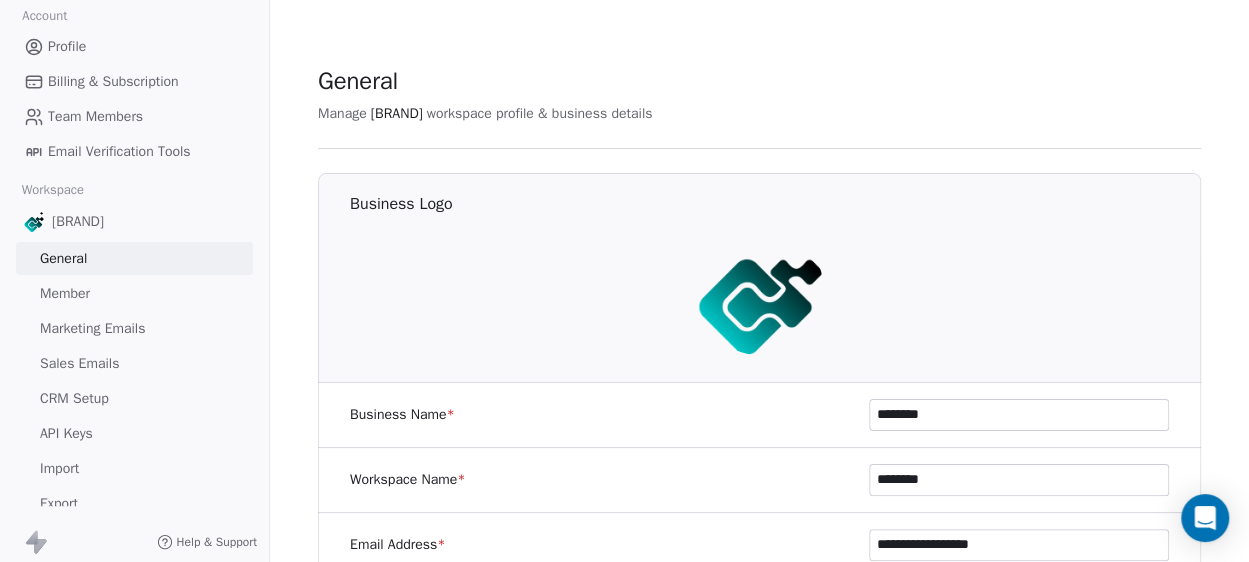 drag, startPoint x: 988, startPoint y: 412, endPoint x: 552, endPoint y: 393, distance: 436.4138 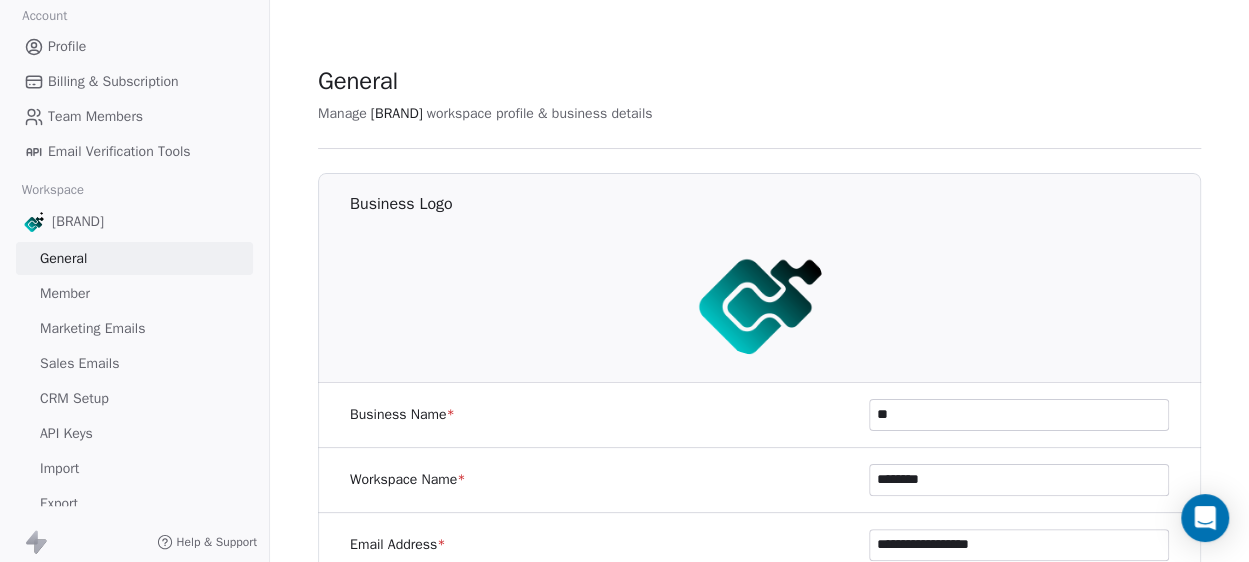 type on "*" 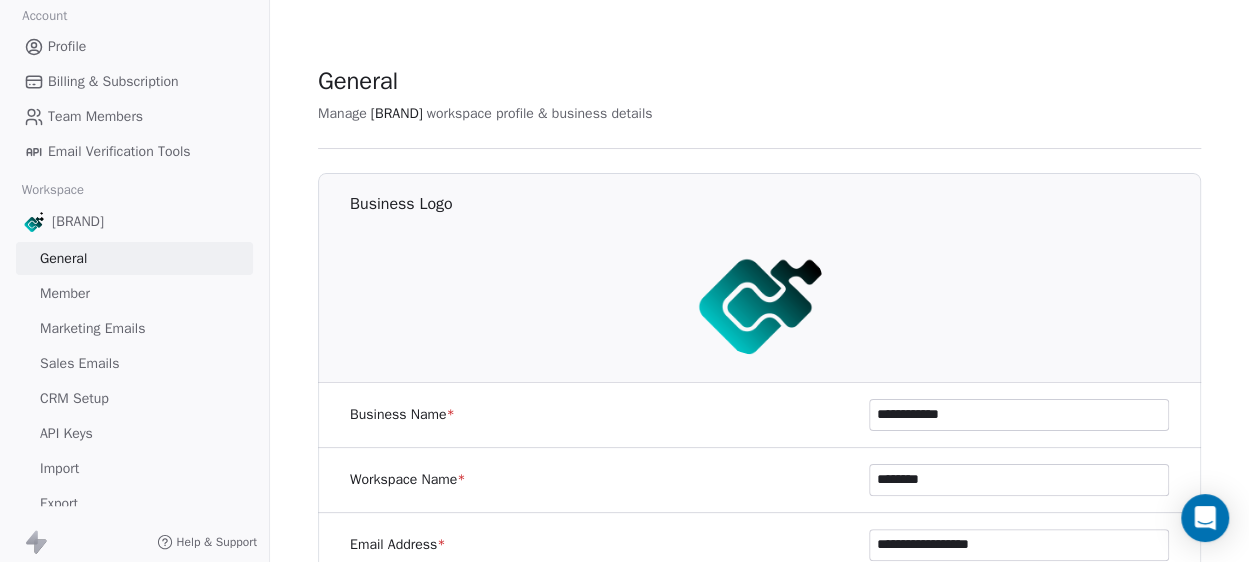 type on "**********" 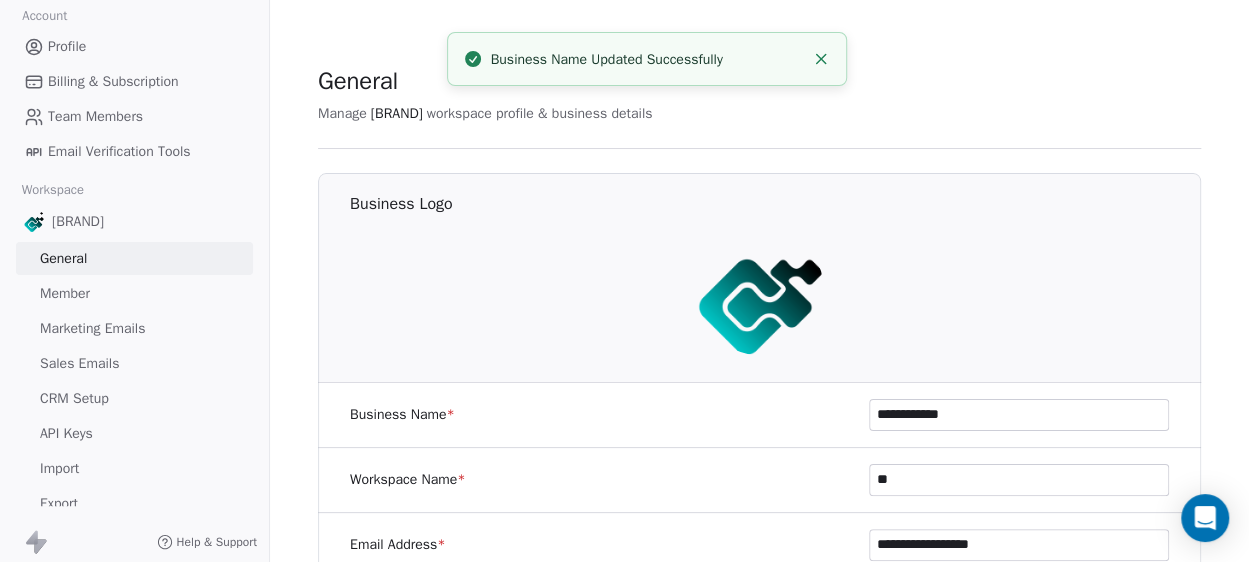 type on "*" 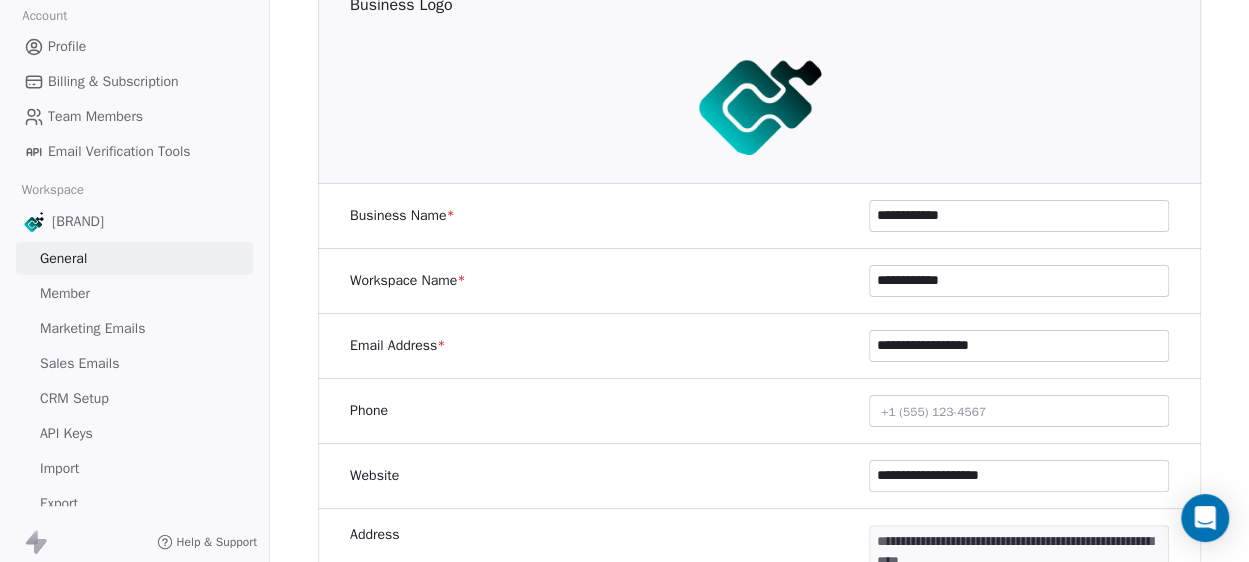 scroll, scrollTop: 200, scrollLeft: 0, axis: vertical 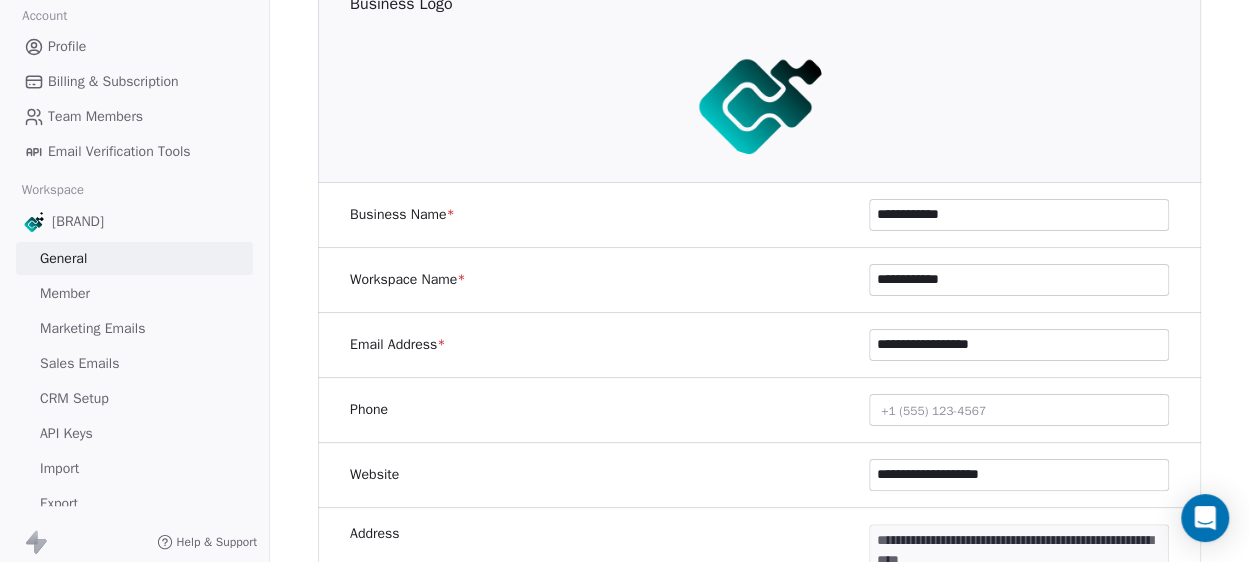 type on "**********" 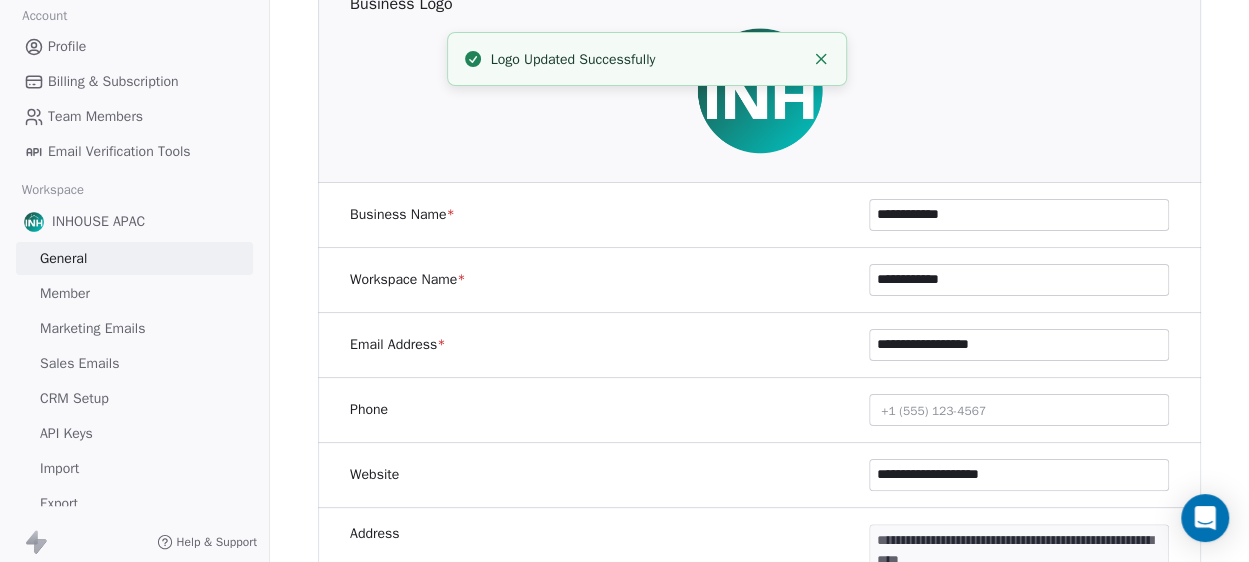 click on "**********" at bounding box center (1019, 475) 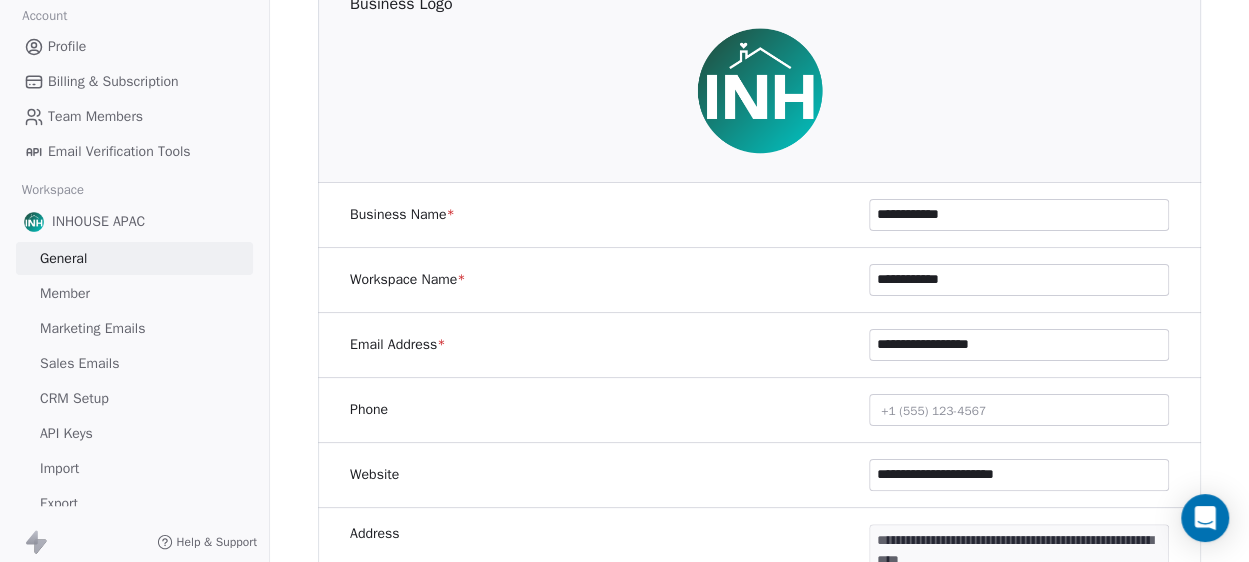 type on "**********" 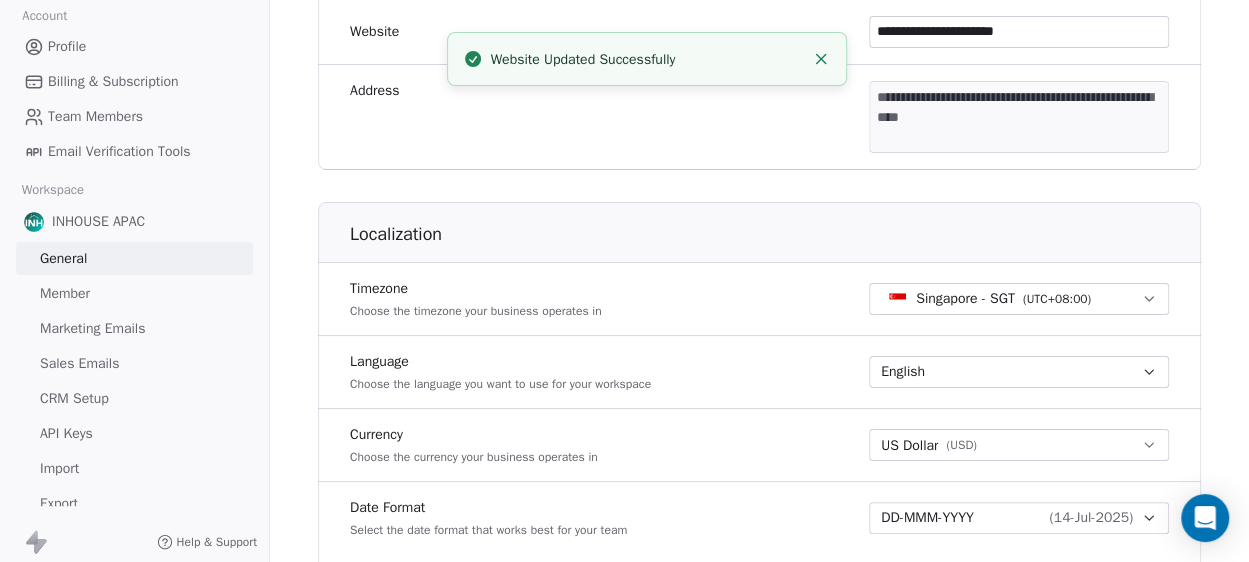 scroll, scrollTop: 600, scrollLeft: 0, axis: vertical 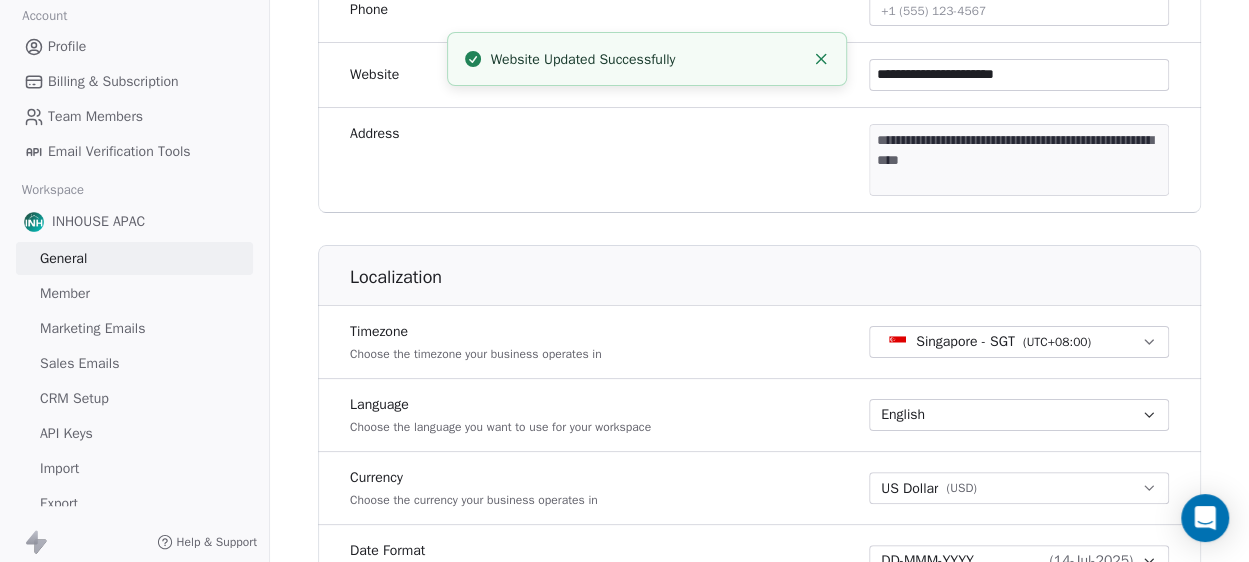 click on "US Dollar ( USD )" at bounding box center [1019, 488] 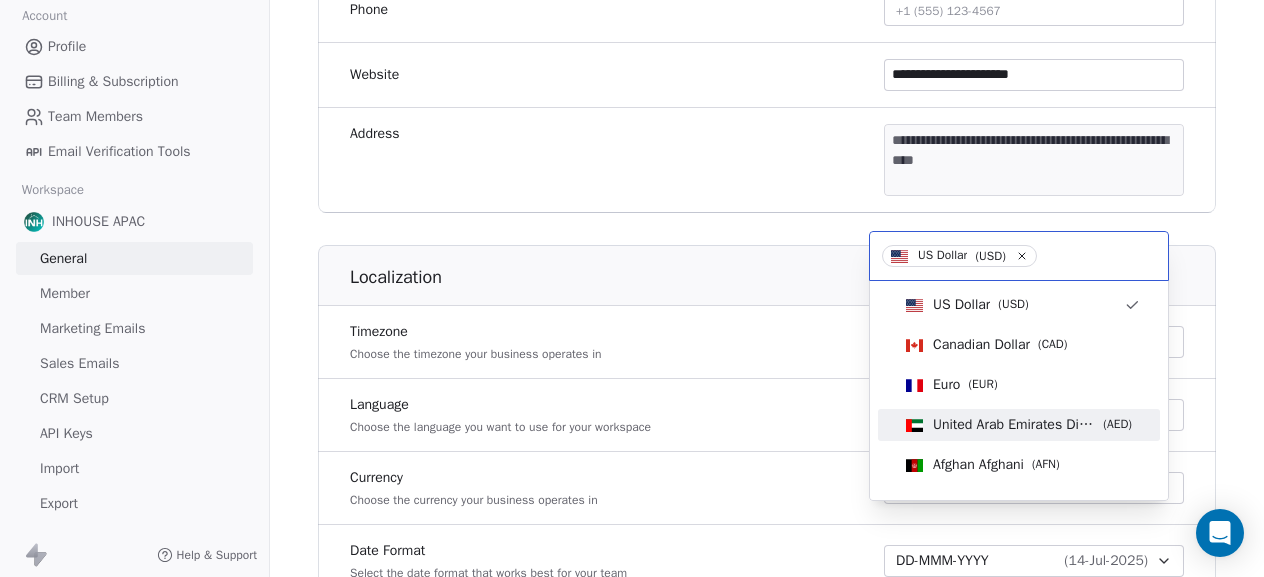 click on "**********" at bounding box center (632, 288) 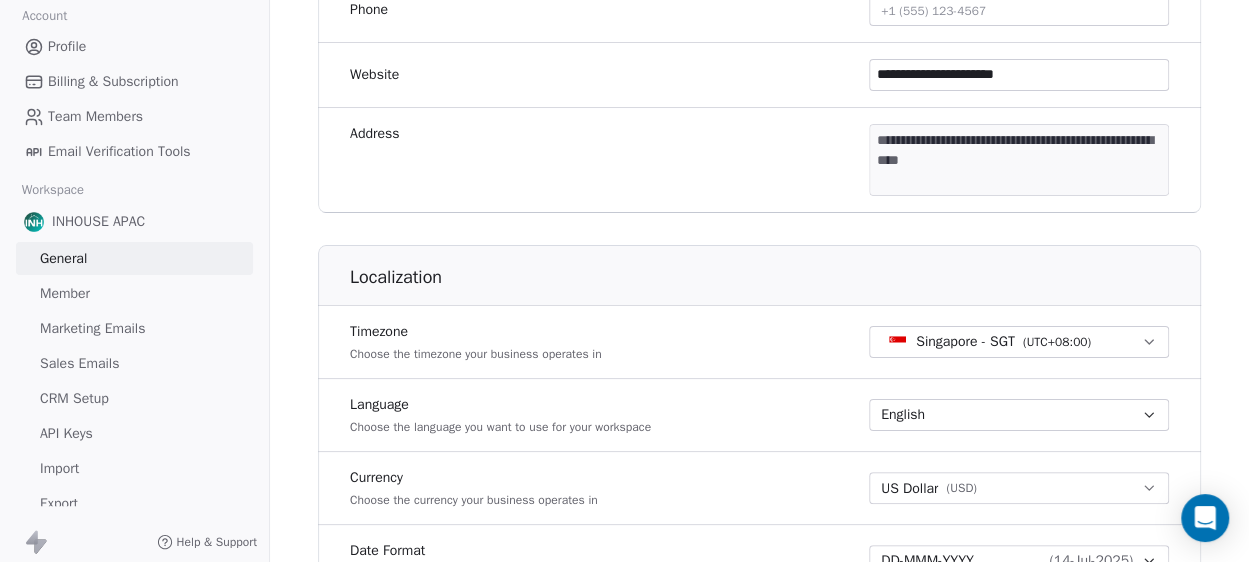 scroll, scrollTop: 700, scrollLeft: 0, axis: vertical 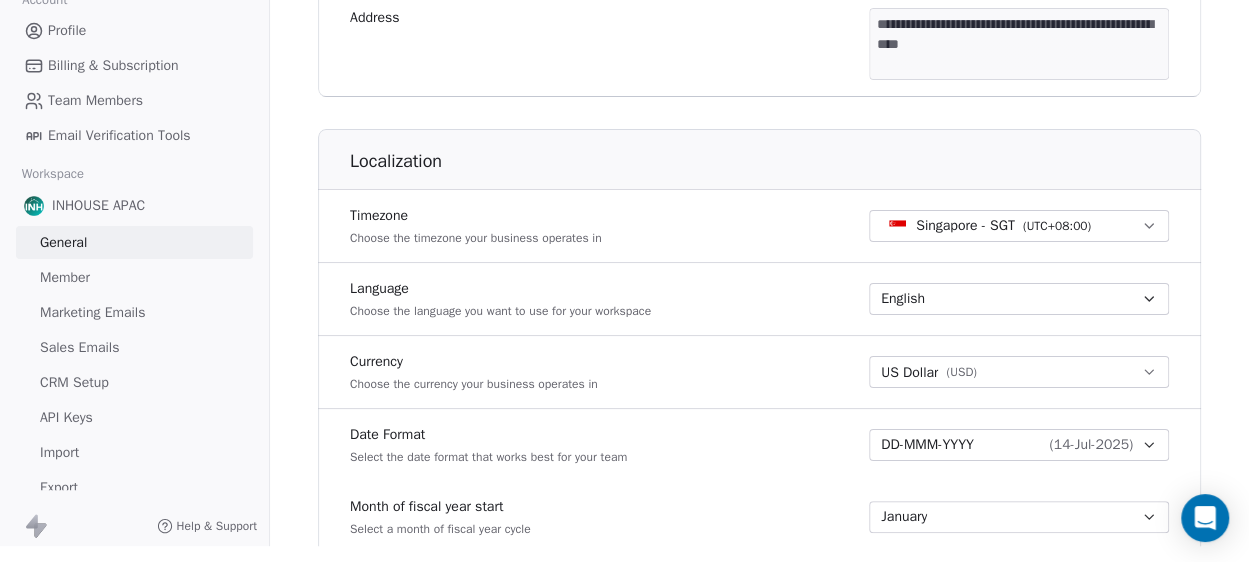 click on "Member" at bounding box center [134, 277] 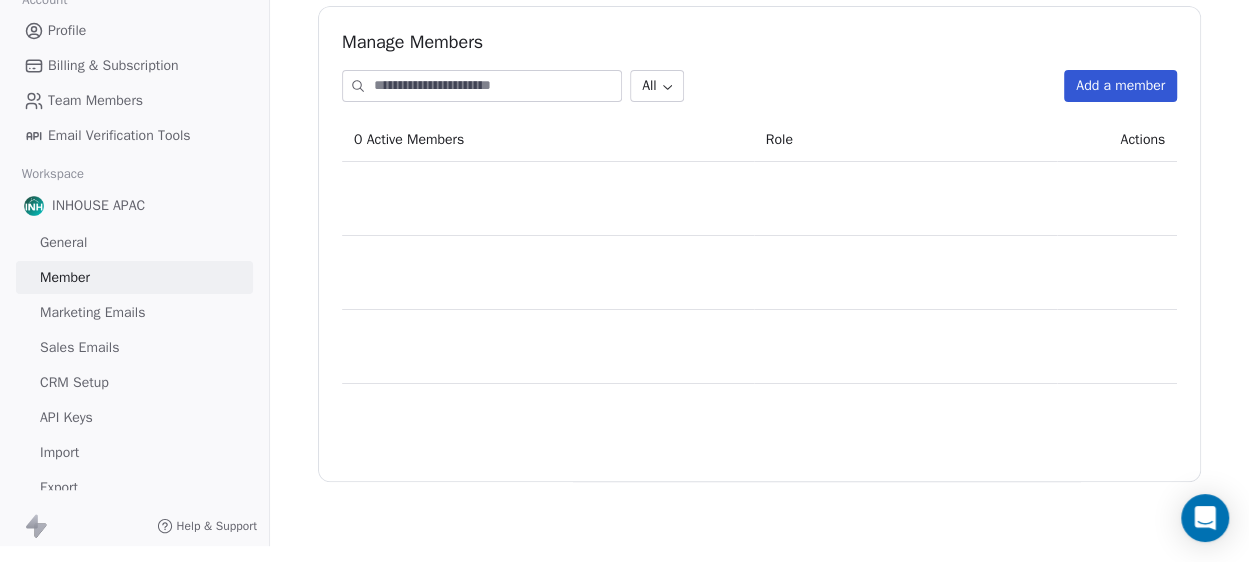 scroll, scrollTop: 0, scrollLeft: 0, axis: both 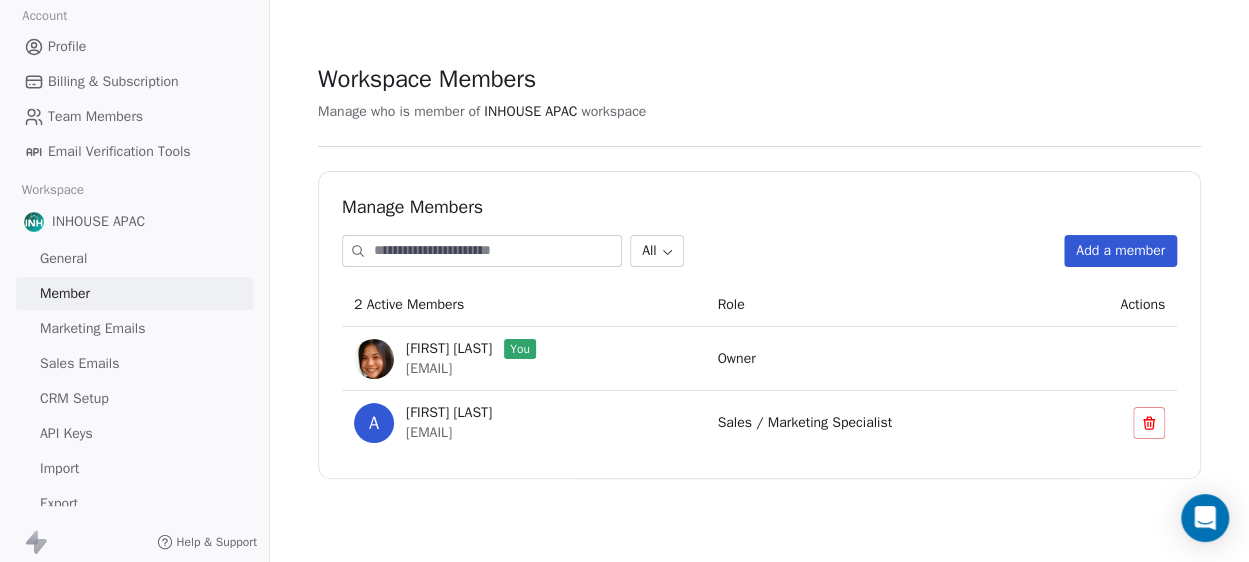 click on "Marketing Emails" at bounding box center (92, 328) 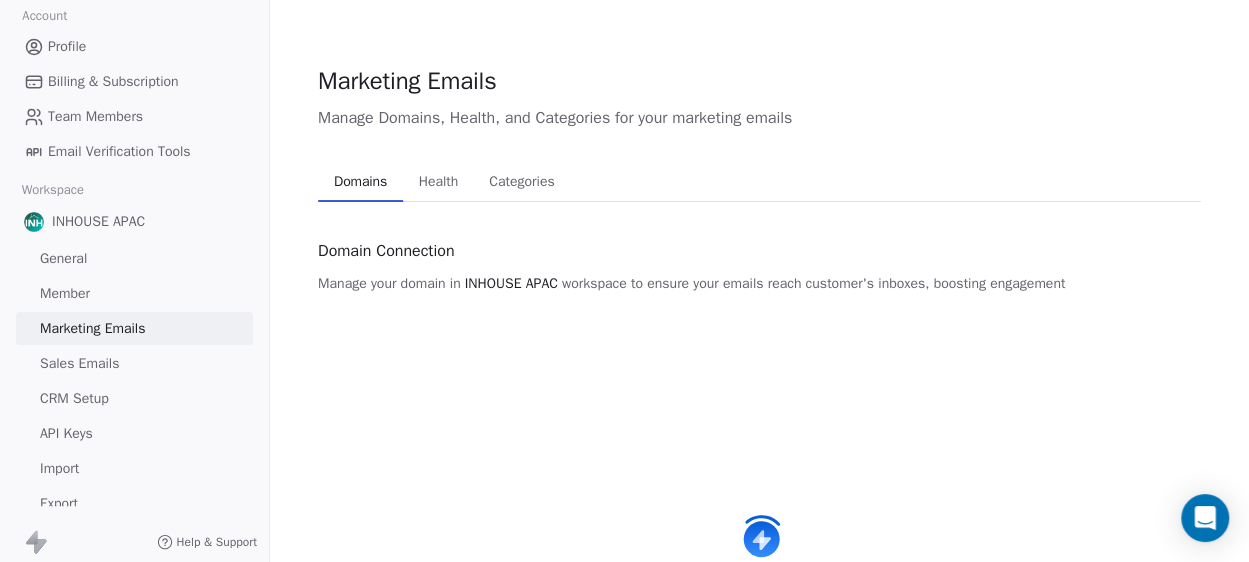 click on "Member" at bounding box center [134, 293] 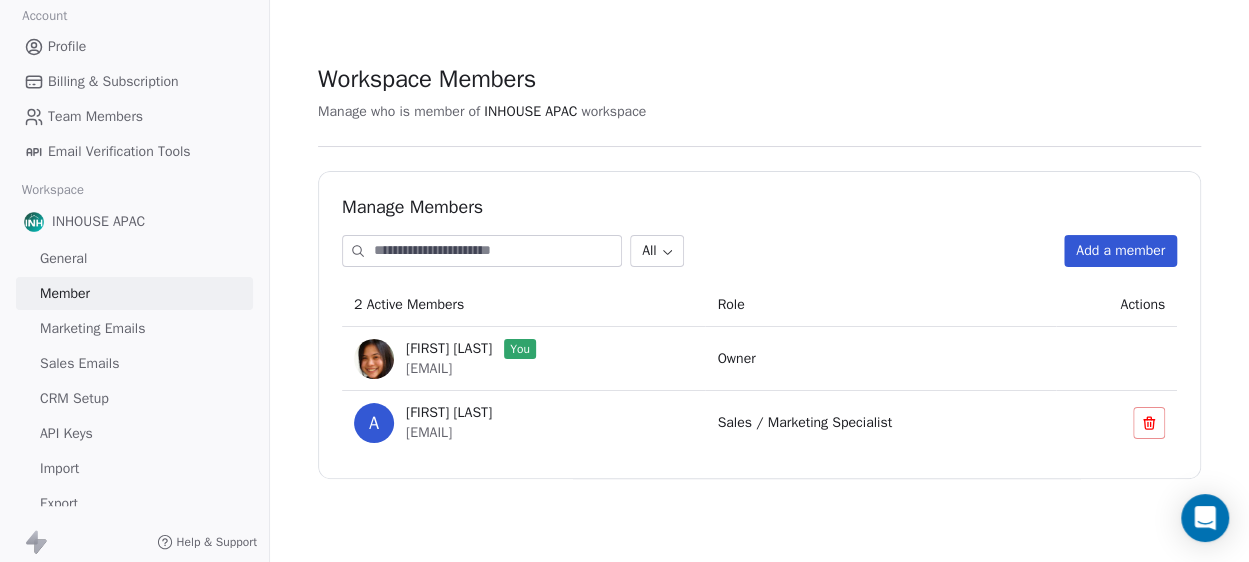click on "Add a member" at bounding box center [1120, 251] 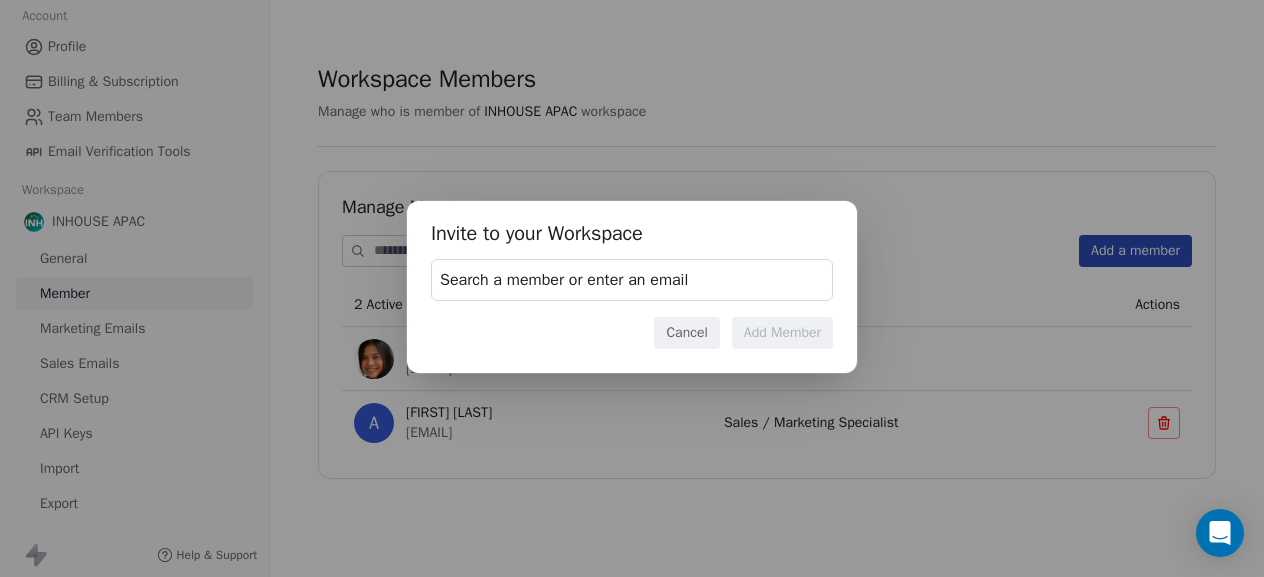 click on "Search a member or enter an email" at bounding box center [564, 280] 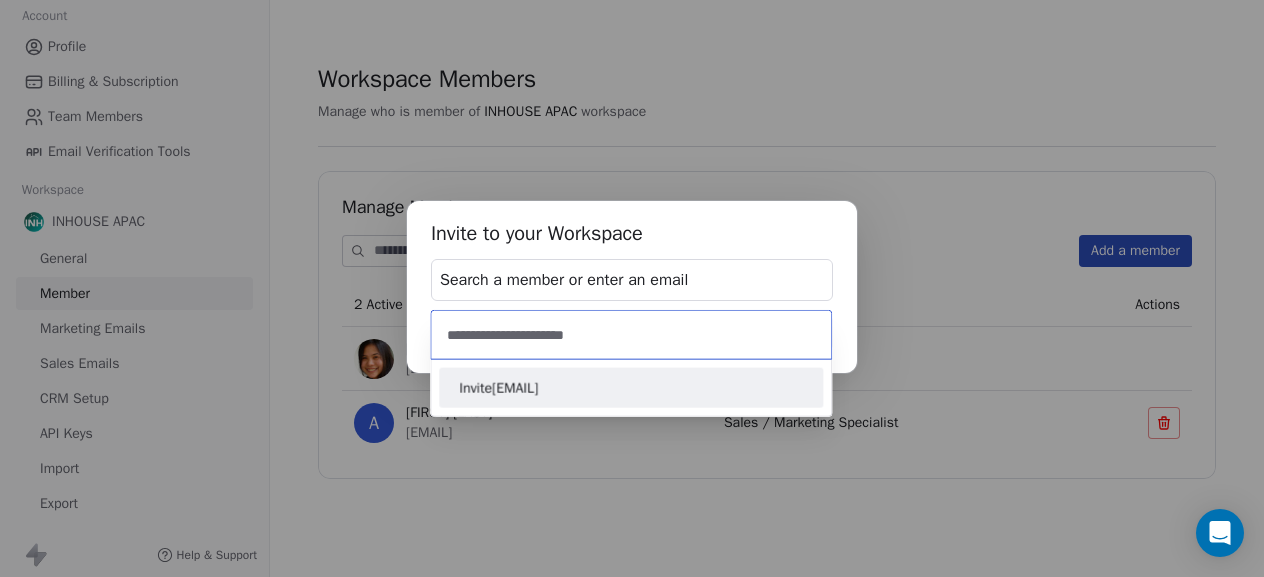 type on "**********" 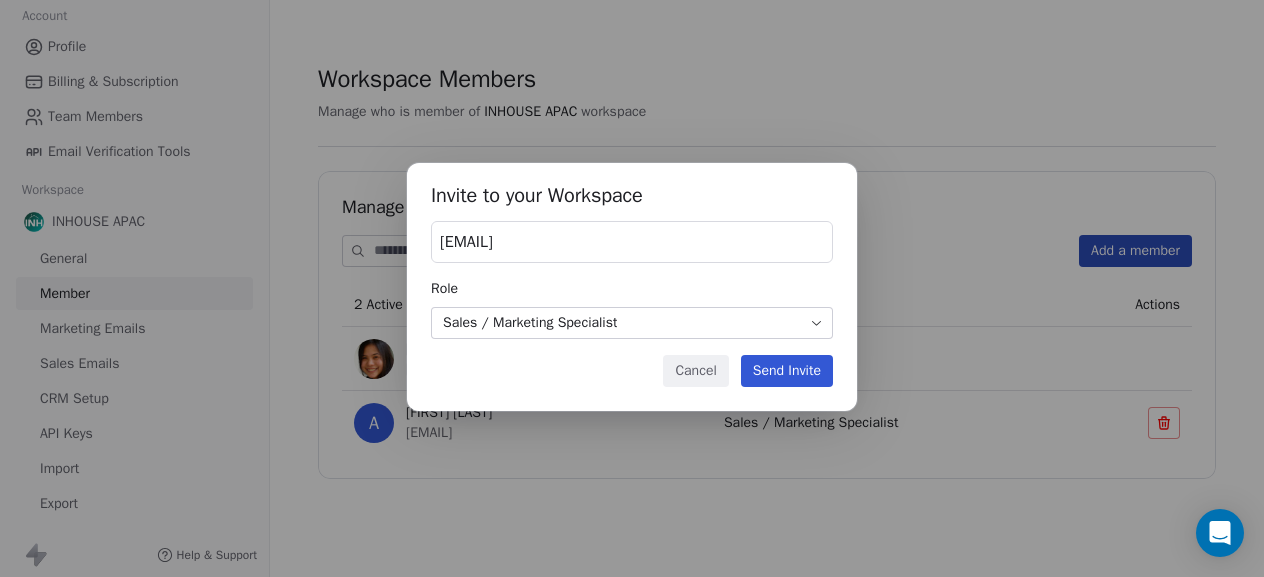 click on "Workspace Members Manage who is member of INHOUSE APAC workspace Manage Members All Add a member 2   Active Members Role Actions [FIRST] [LAST] You [EMAIL] Owner   A [FIRST] [LAST] [EMAIL] Sales / Marketing Specialist
Invite to your Workspace   [EMAIL] Role Sales / Marketing Specialist Cancel Send Invite" at bounding box center [624, 288] 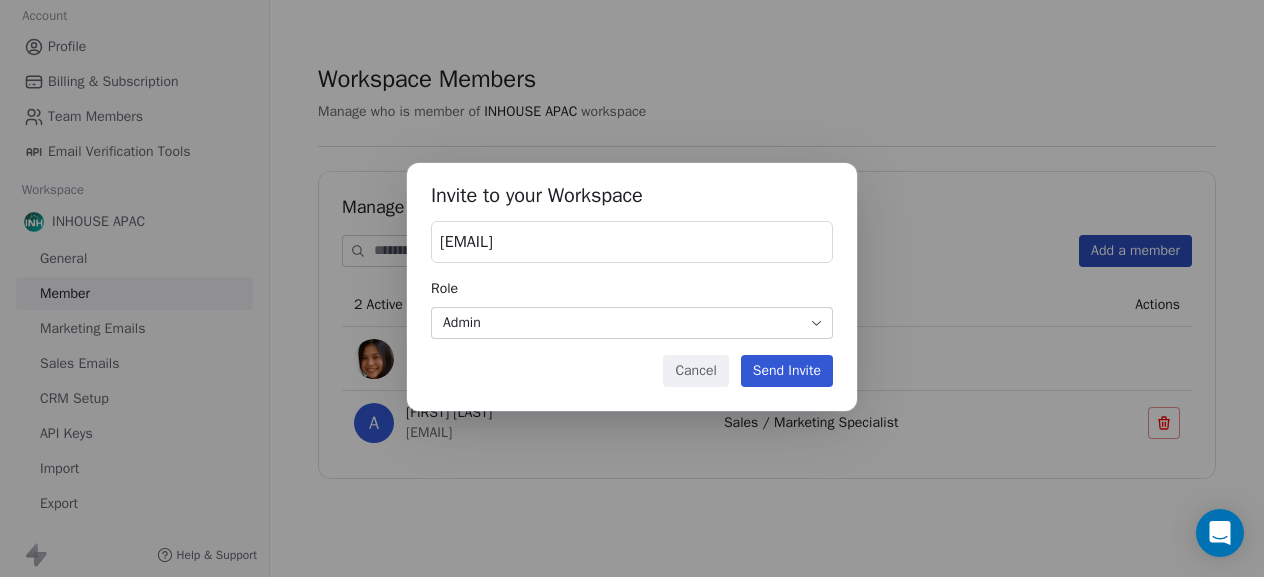 click on "Send Invite" at bounding box center (787, 371) 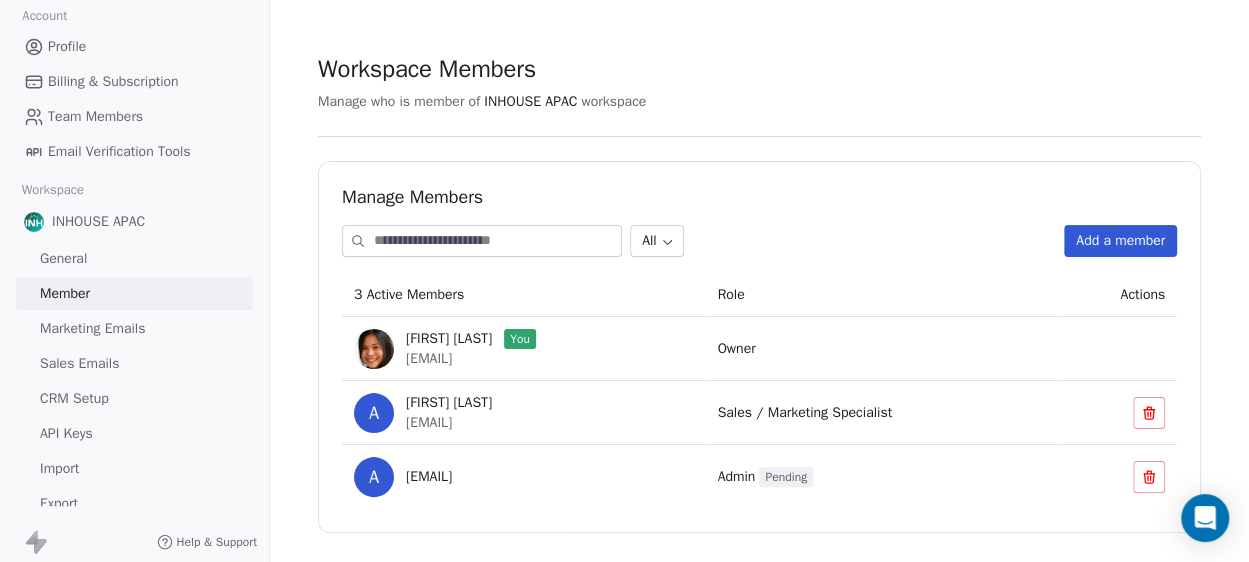 scroll, scrollTop: 0, scrollLeft: 0, axis: both 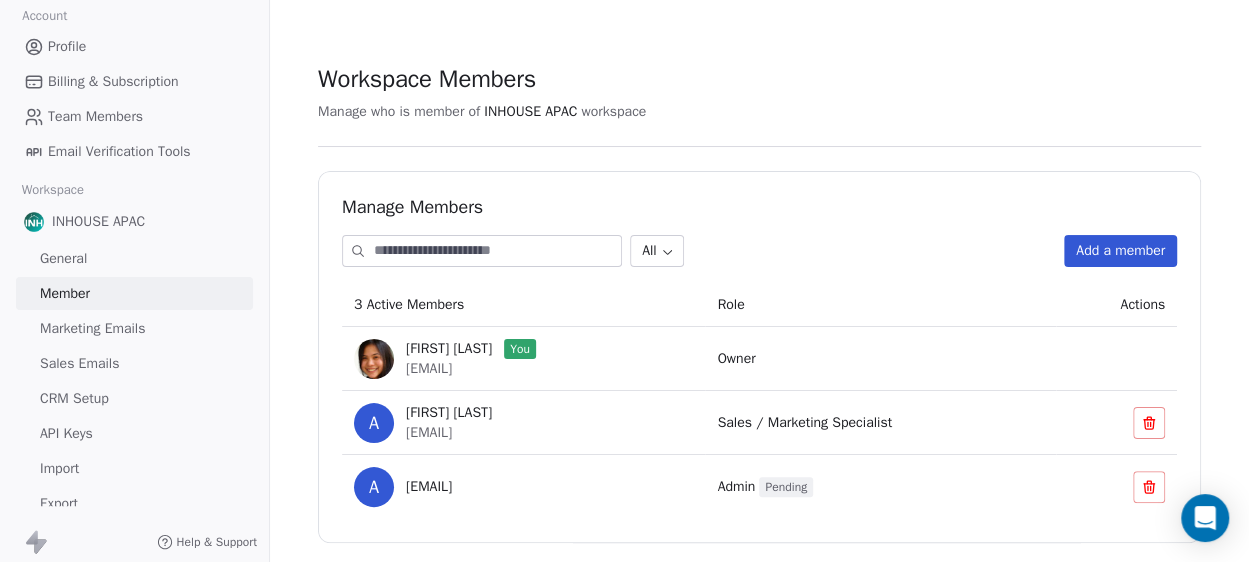 click on "Add a member" at bounding box center [1120, 251] 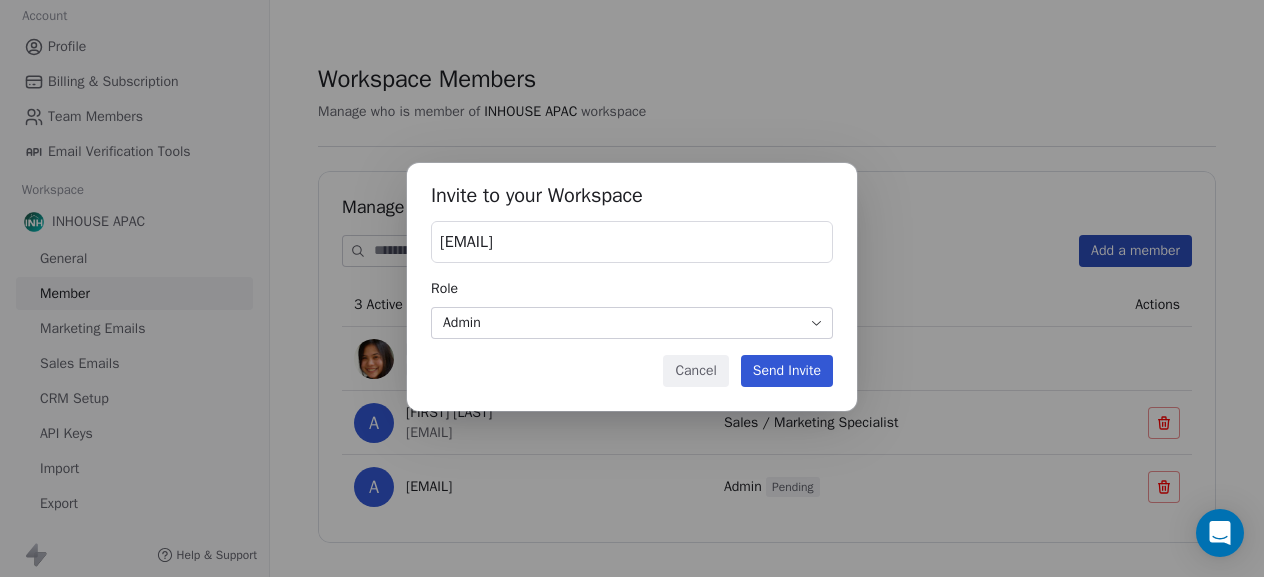 click on "[EMAIL]" at bounding box center [466, 242] 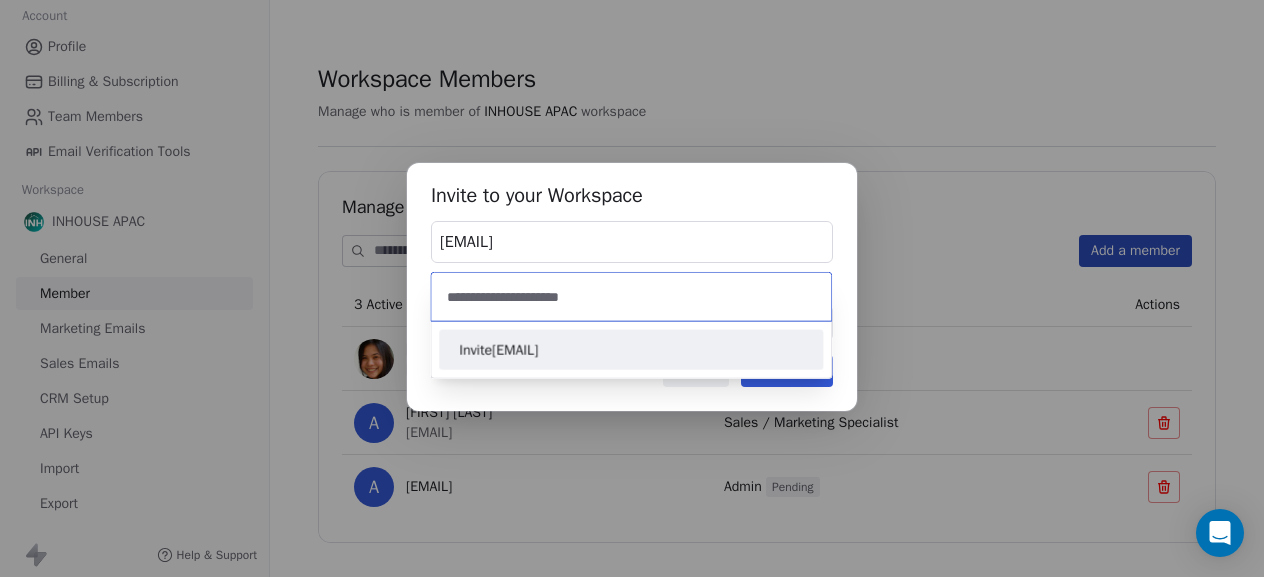 click on "**********" at bounding box center (631, 297) 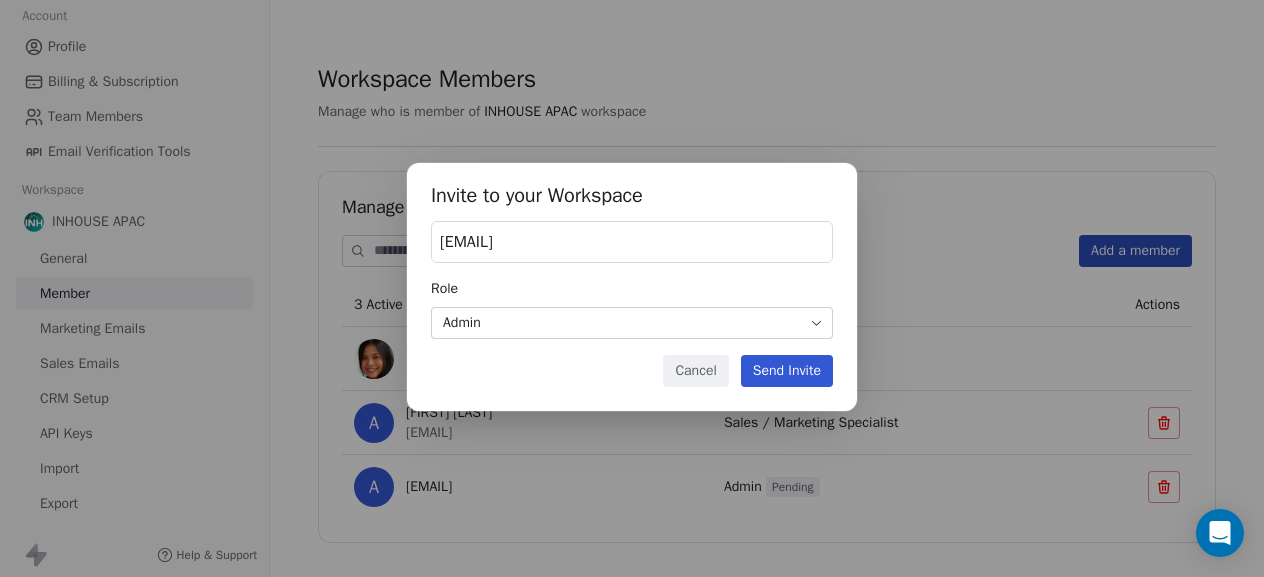 click on "Workspace Members Manage who is member of INHOUSE APAC workspace Manage Members All Add a member 3   Active Members Role Actions [FIRST] [LAST] You [EMAIL] Owner   A [FIRST] [LAST] [EMAIL] Sales / Marketing Specialist   a [EMAIL] Admin   Pending
Invite to your Workspace   [EMAIL] Role Admin Cancel Send Invite" at bounding box center [624, 288] 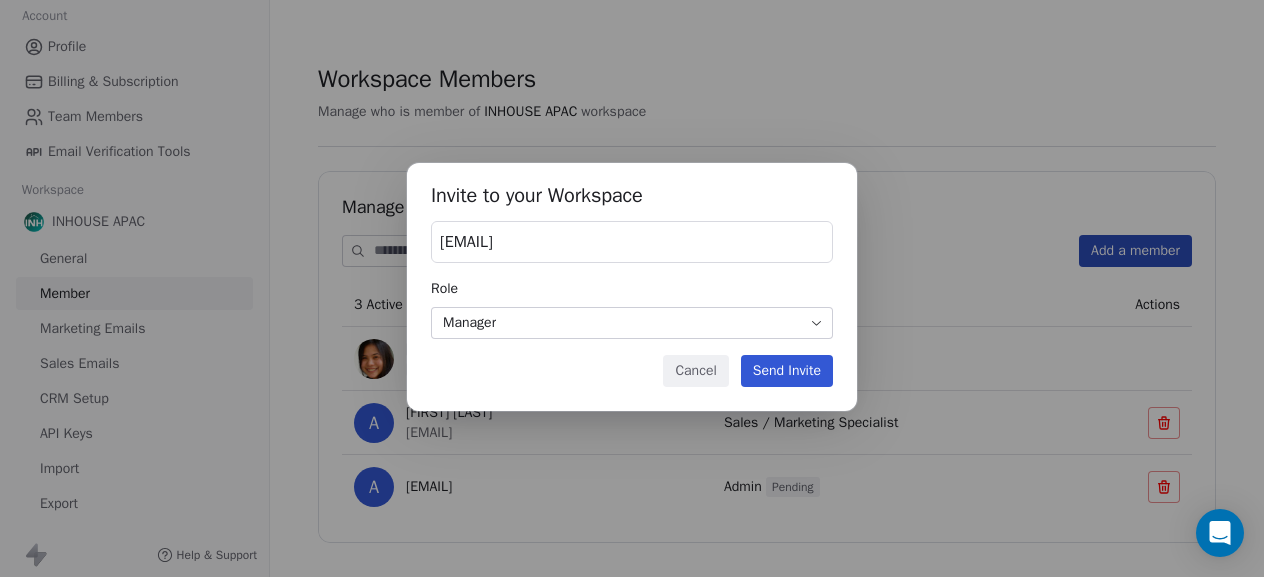click on "Send Invite" at bounding box center (787, 371) 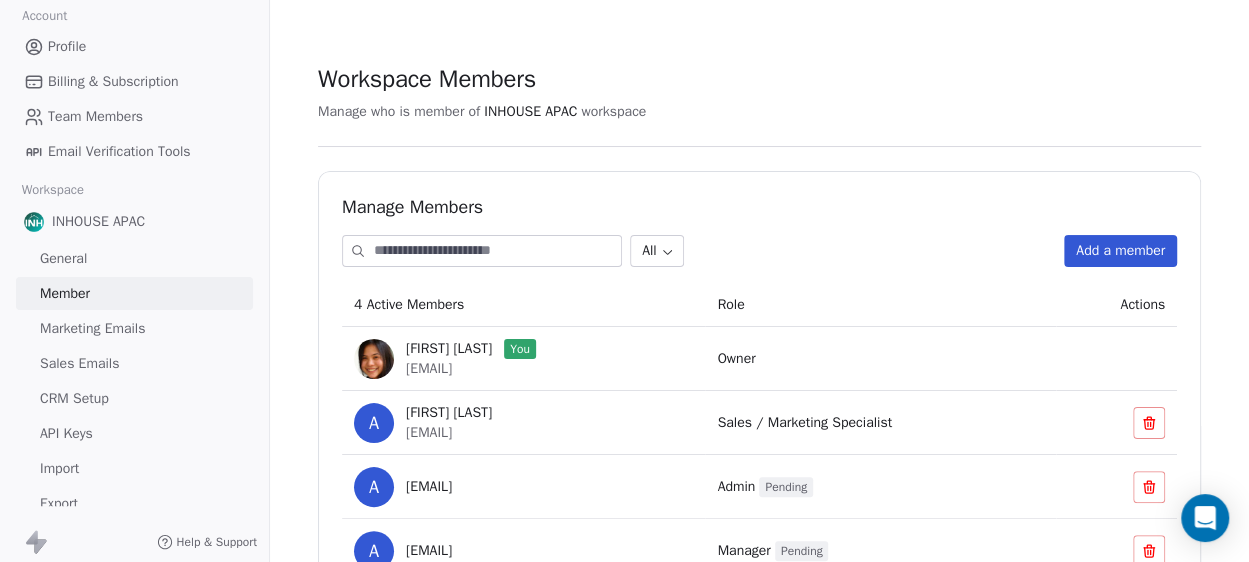 click on "Marketing Emails" at bounding box center (92, 328) 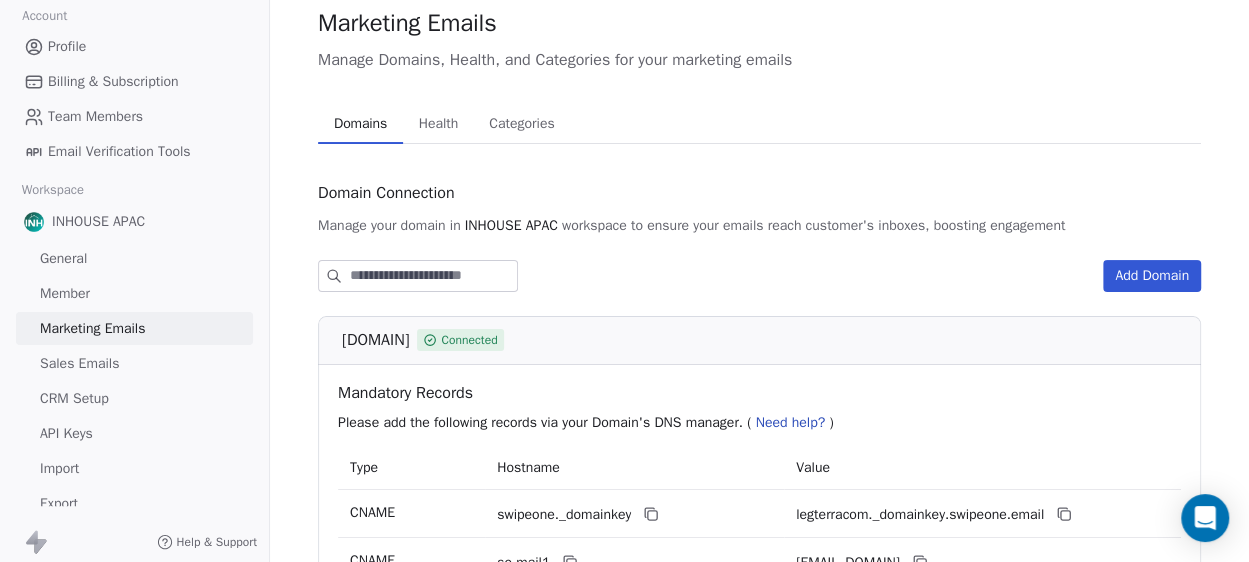 scroll, scrollTop: 100, scrollLeft: 0, axis: vertical 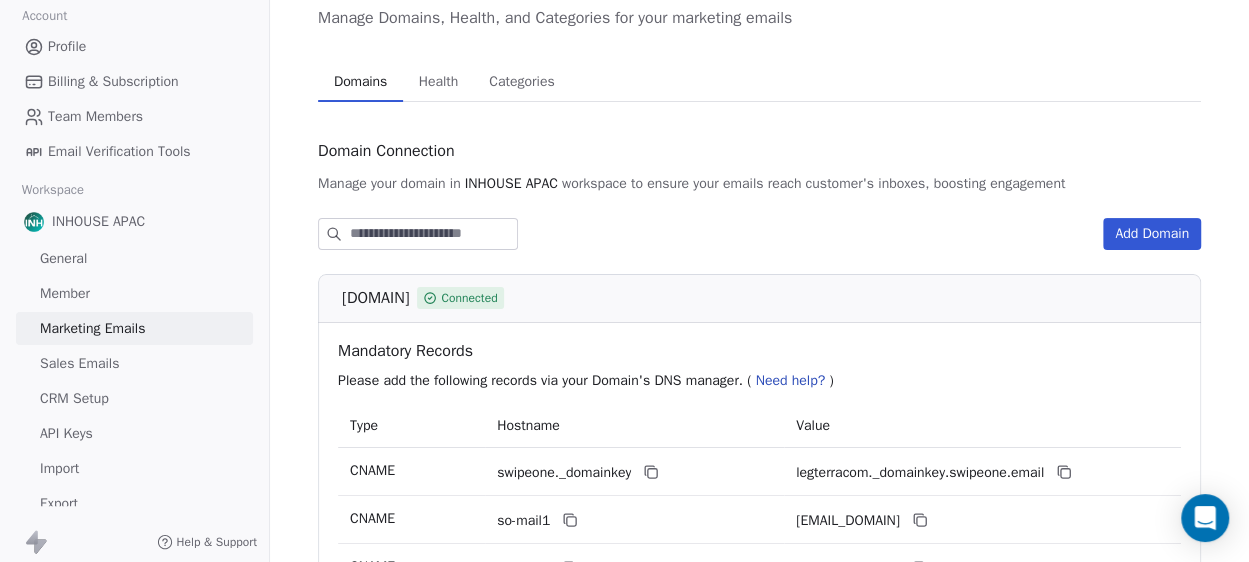 click on "Add Domain" at bounding box center [1152, 234] 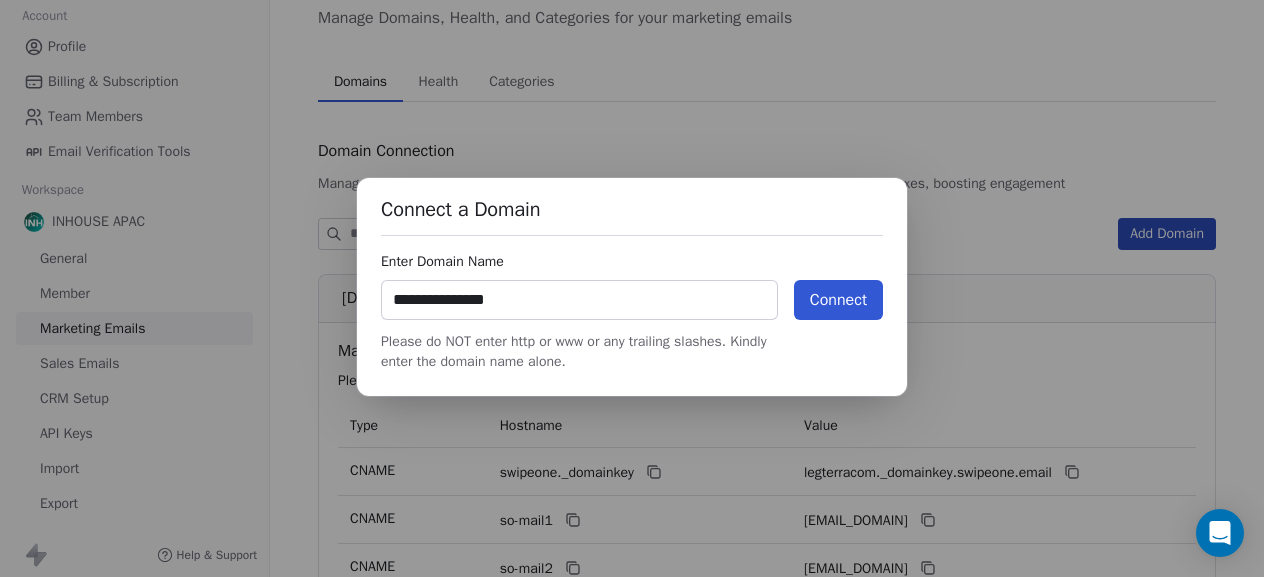 type on "**********" 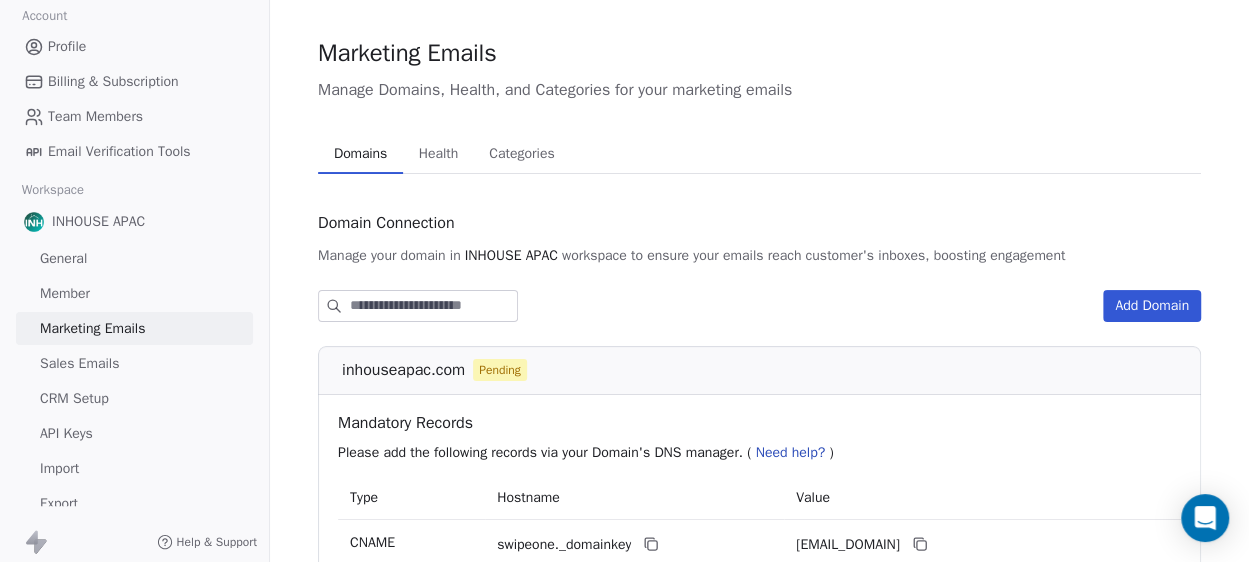scroll, scrollTop: 0, scrollLeft: 0, axis: both 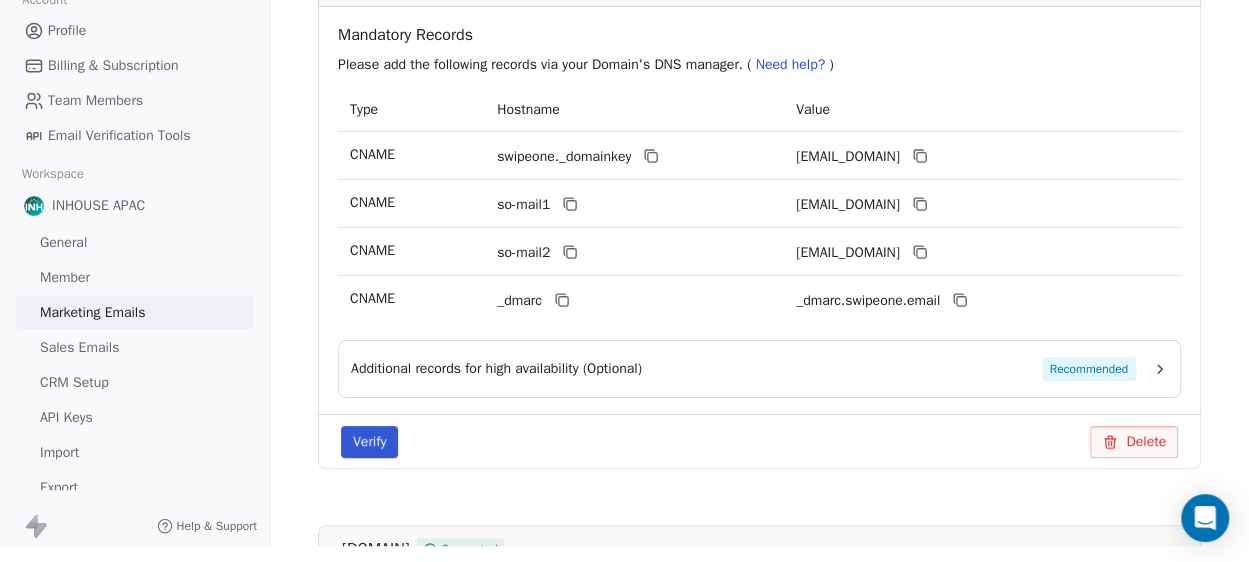 click on "Recommended" at bounding box center (1089, 369) 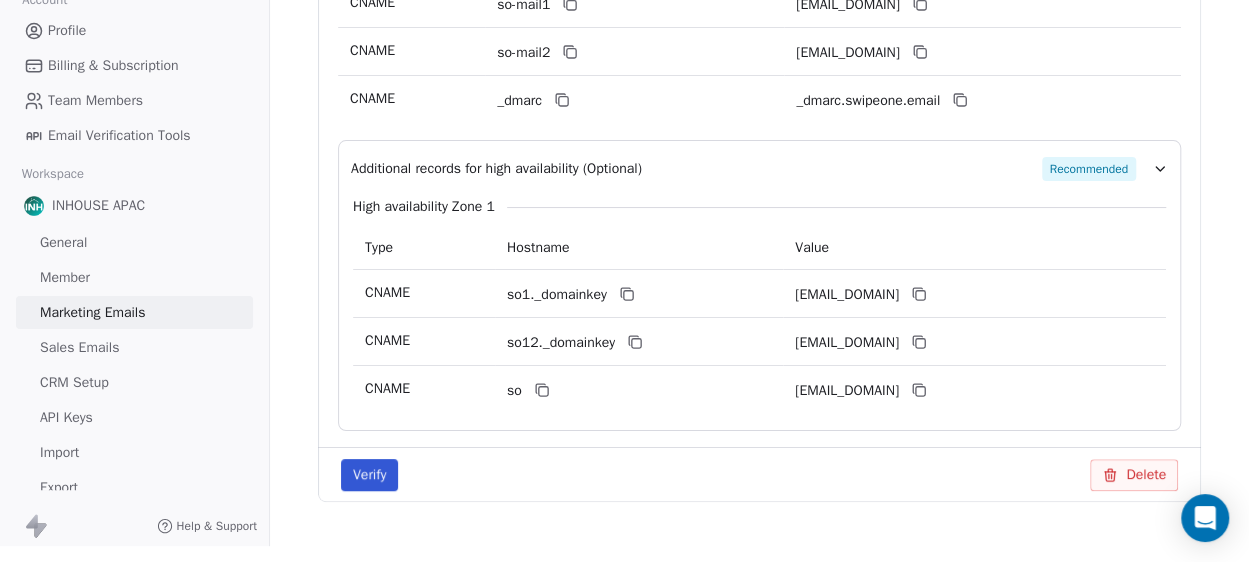 scroll, scrollTop: 500, scrollLeft: 0, axis: vertical 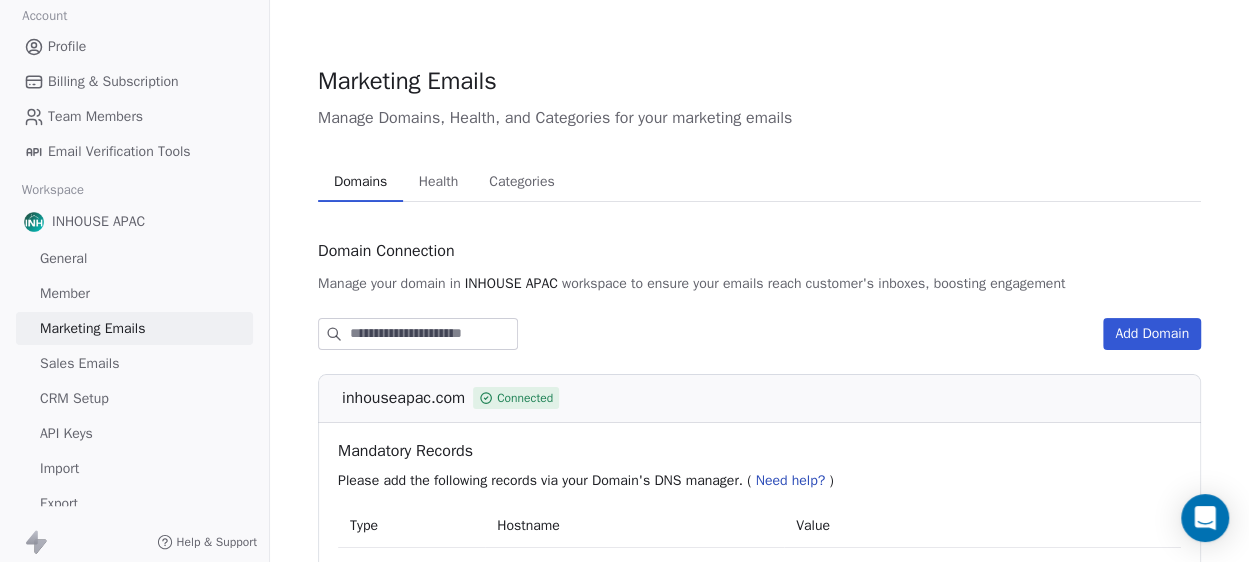 click on "Sales Emails" at bounding box center (79, 363) 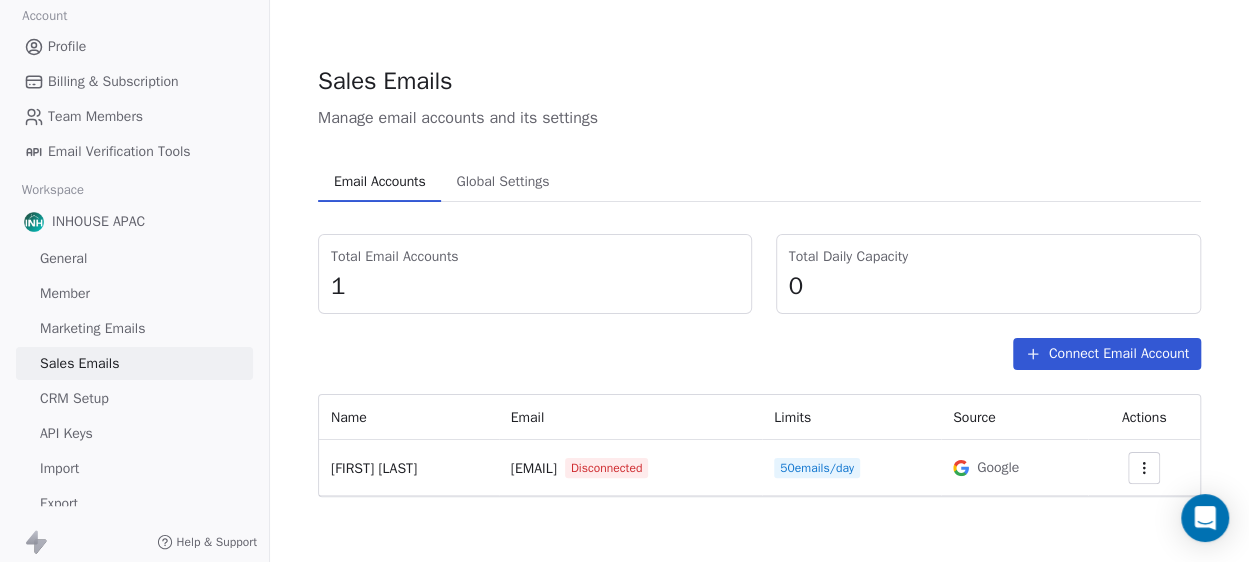 click on "Connect Email Account" at bounding box center [1107, 354] 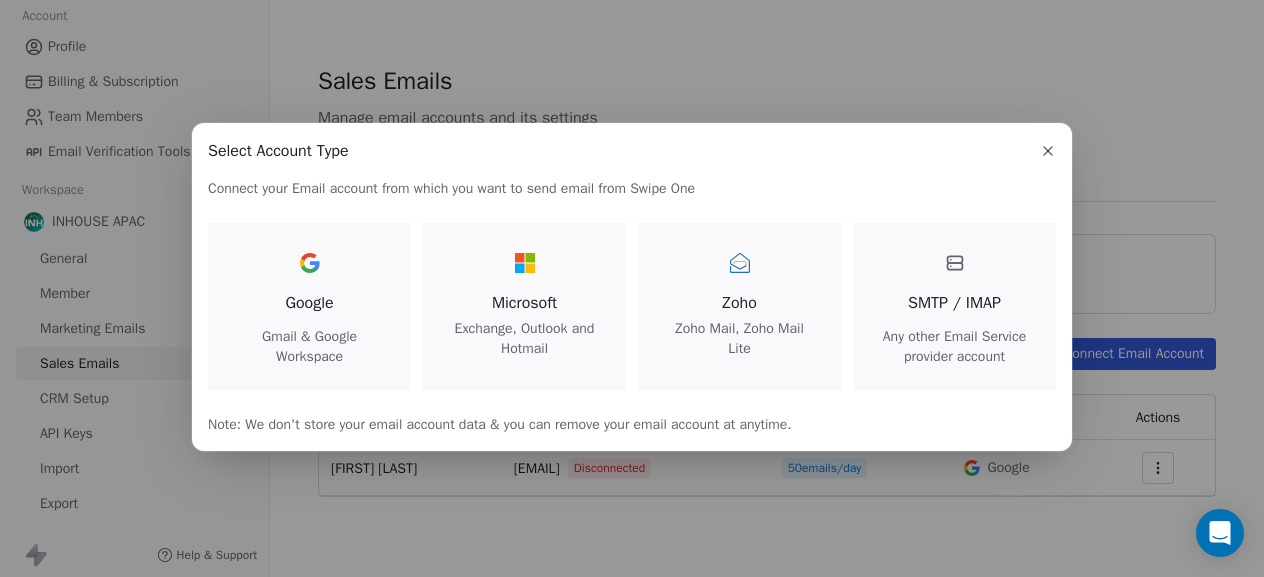 click on "SMTP / IMAP" at bounding box center [954, 303] 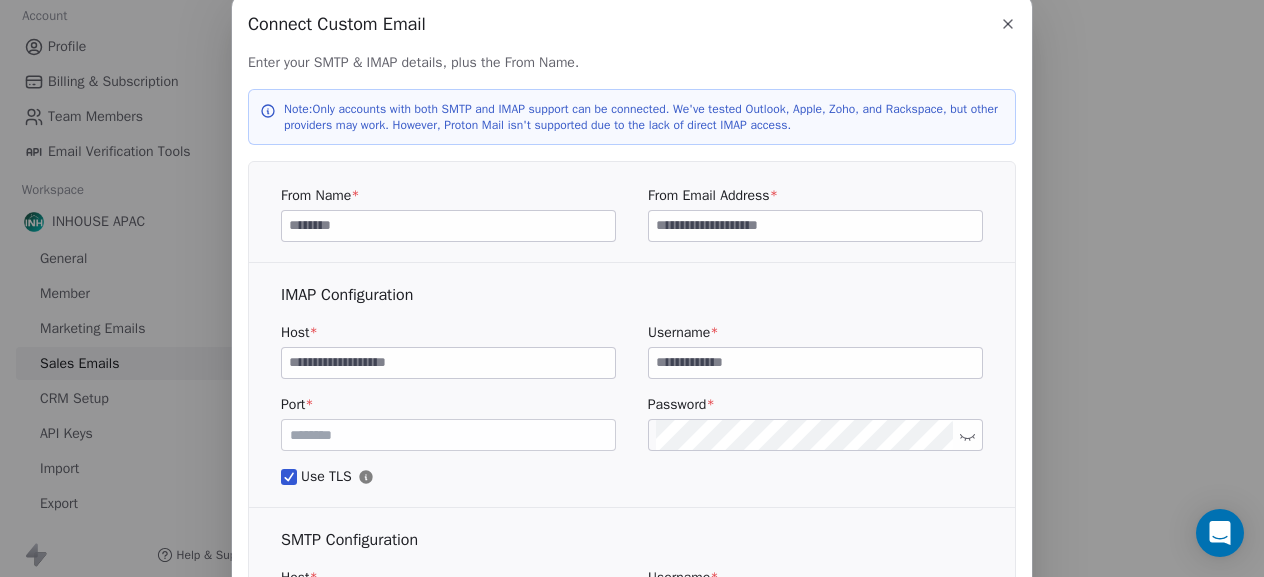 scroll, scrollTop: 30, scrollLeft: 0, axis: vertical 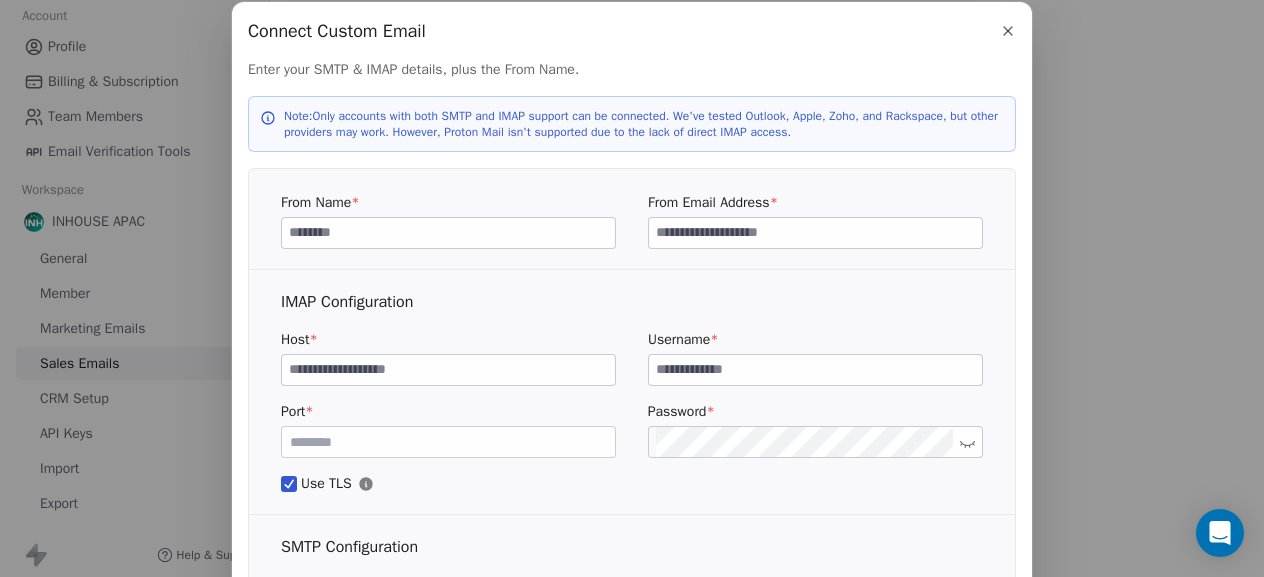 click at bounding box center [448, 233] 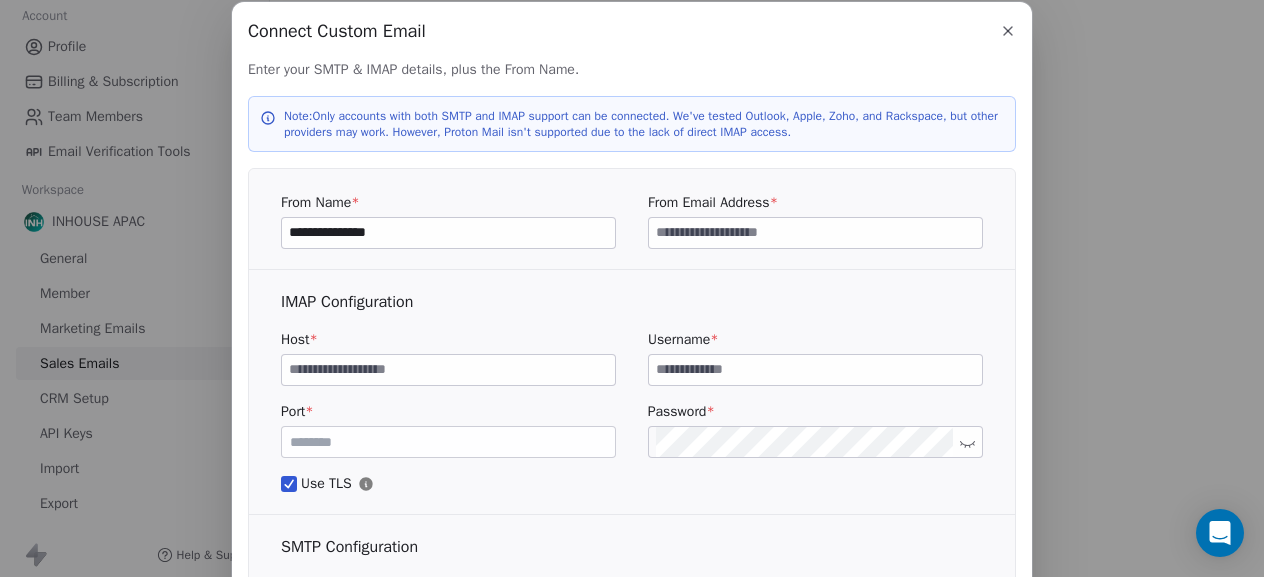 type on "**********" 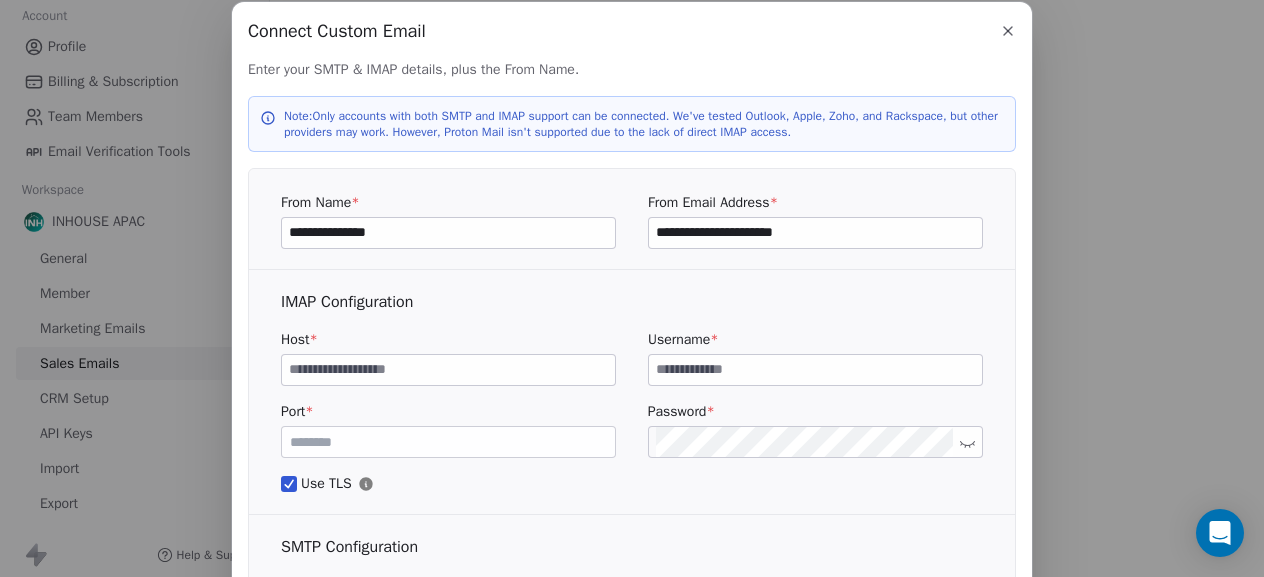type on "**********" 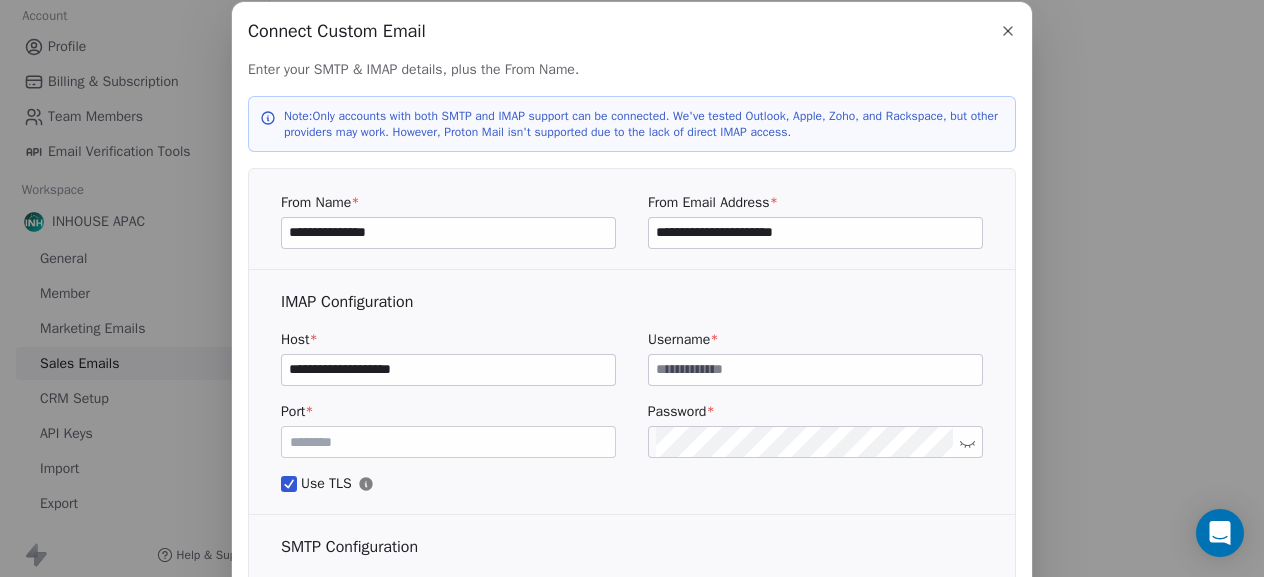 type on "**********" 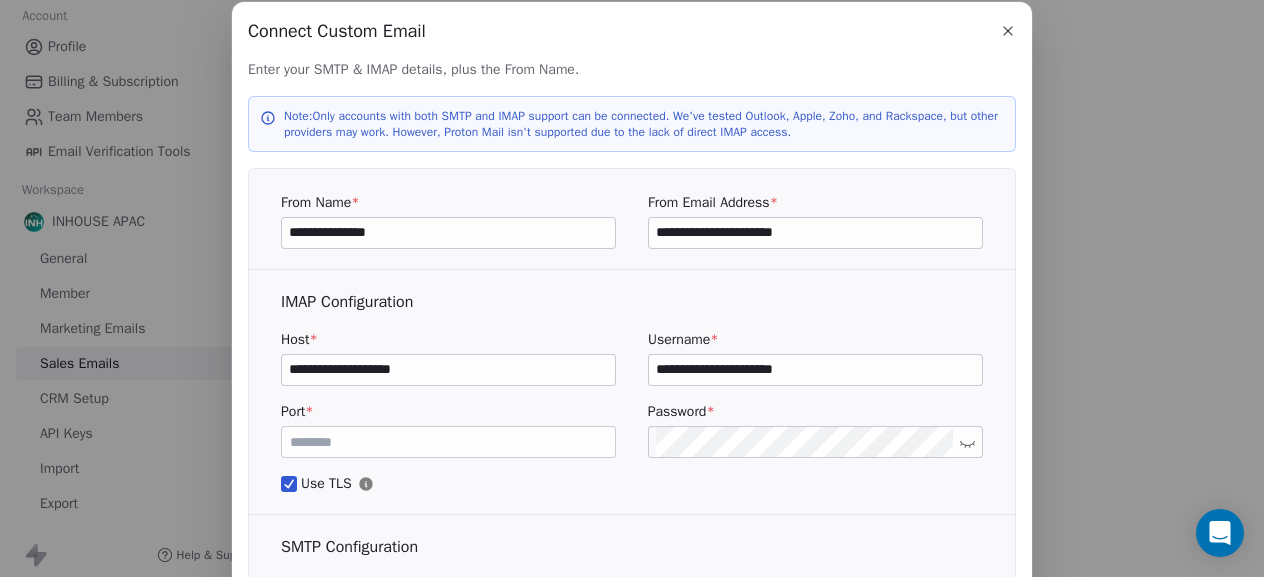 type on "**********" 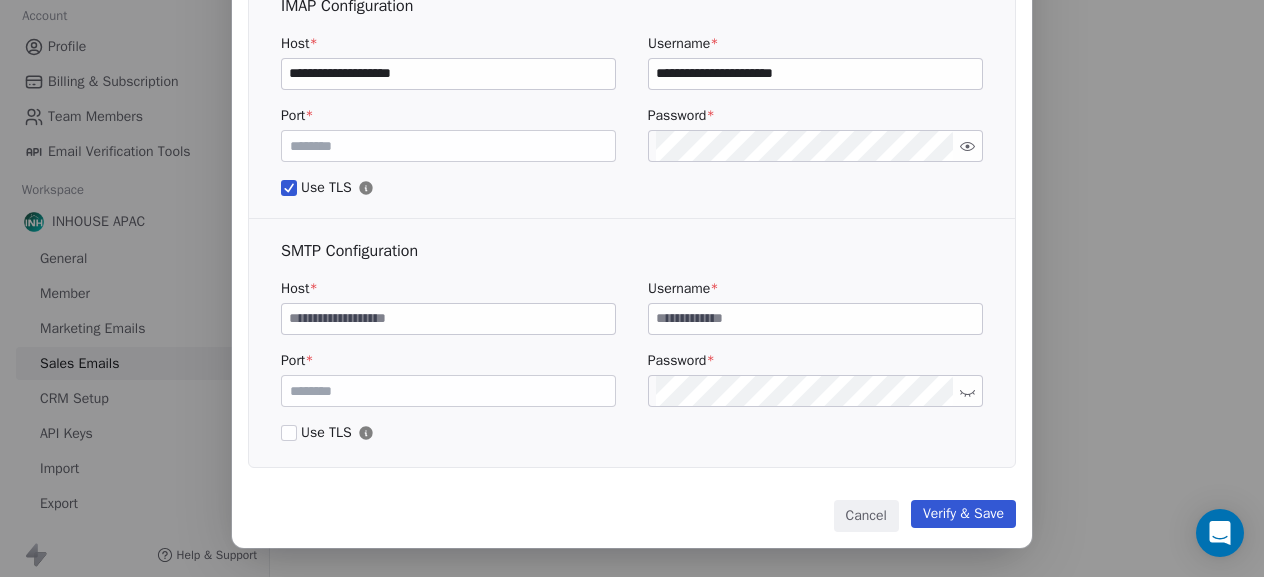 scroll, scrollTop: 330, scrollLeft: 0, axis: vertical 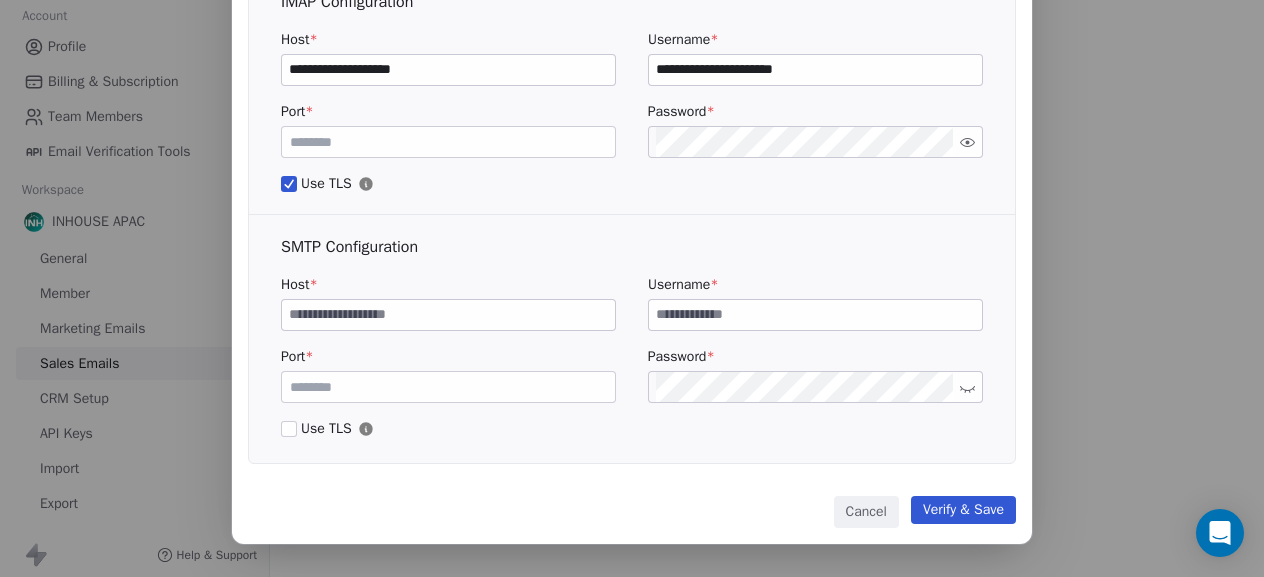 click on "Verify & Save" at bounding box center [963, 510] 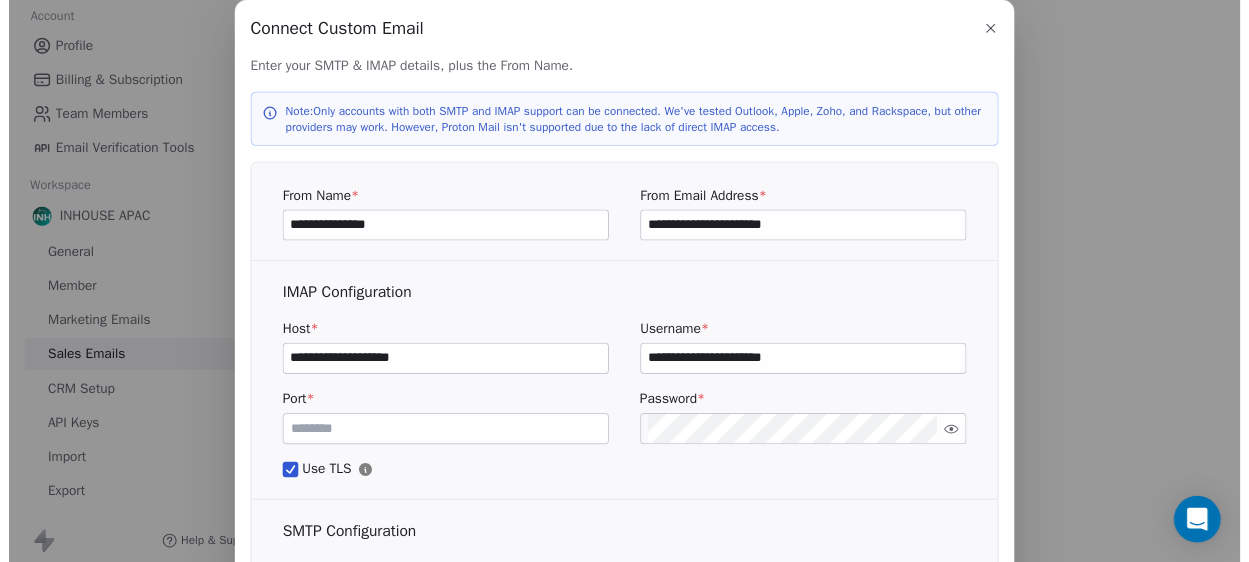 scroll, scrollTop: 30, scrollLeft: 0, axis: vertical 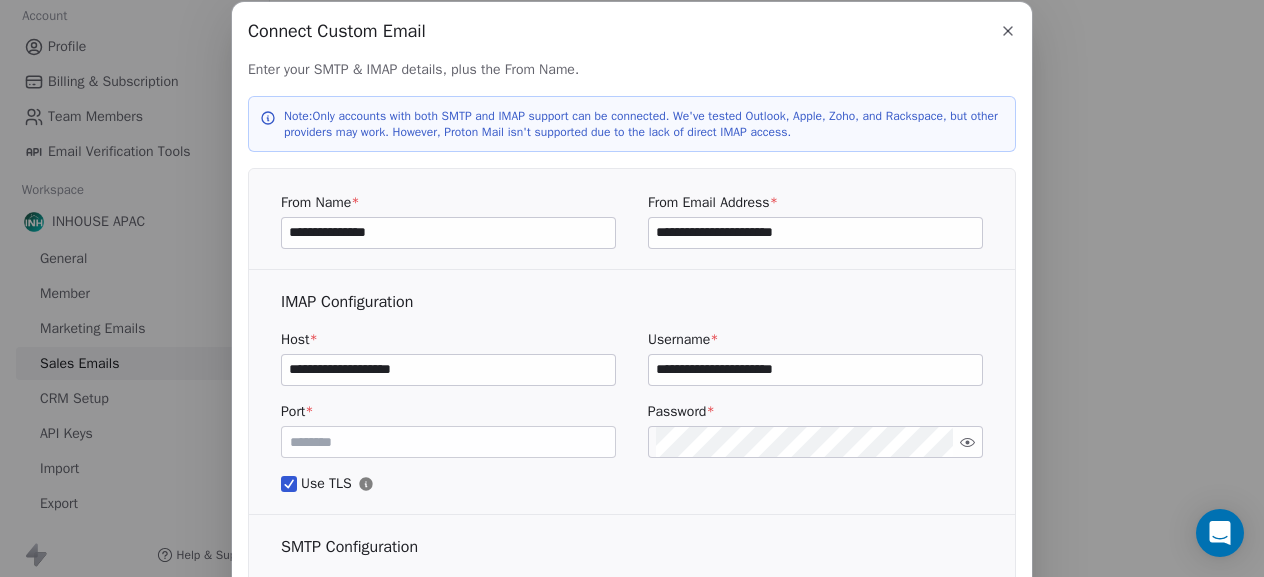 click 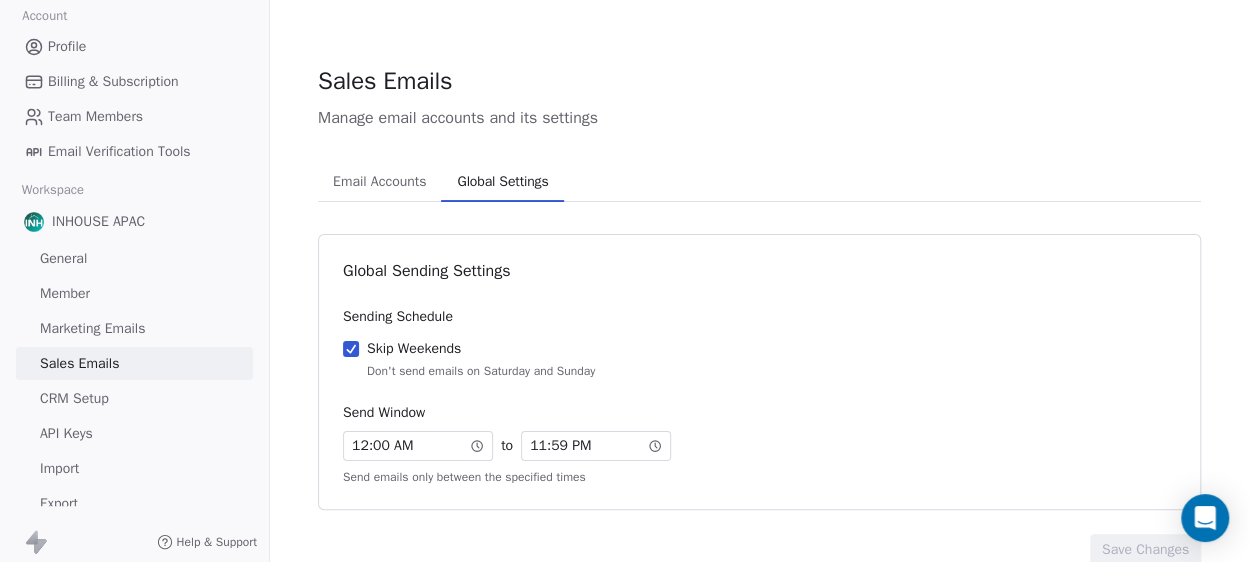 click on "Global Settings" at bounding box center [502, 182] 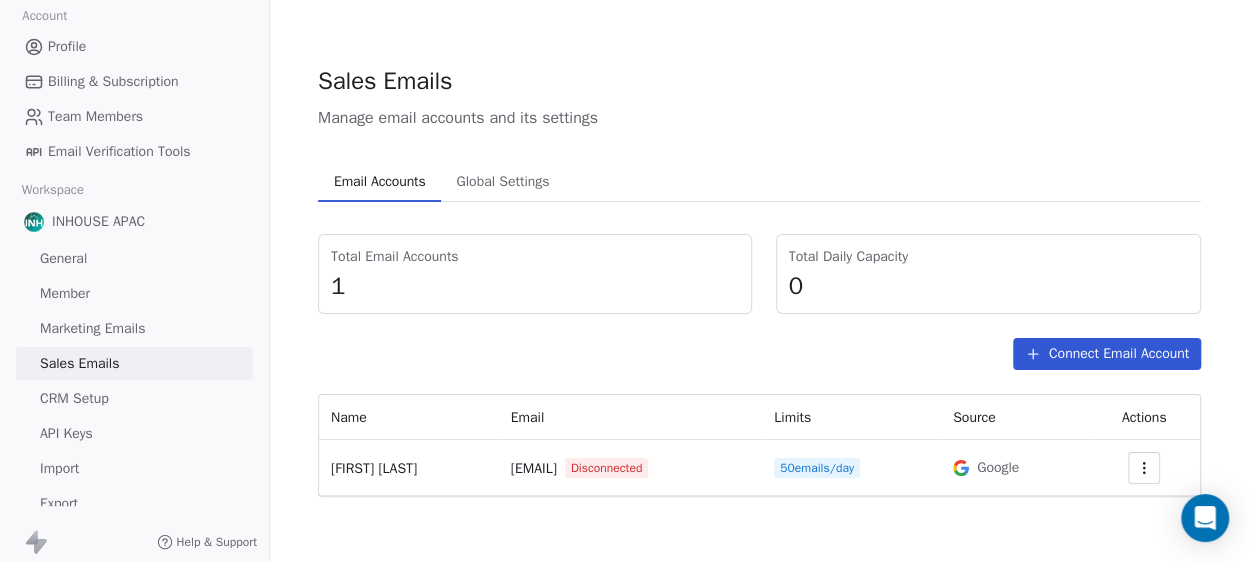 click on "Connect Email Account" at bounding box center [1107, 354] 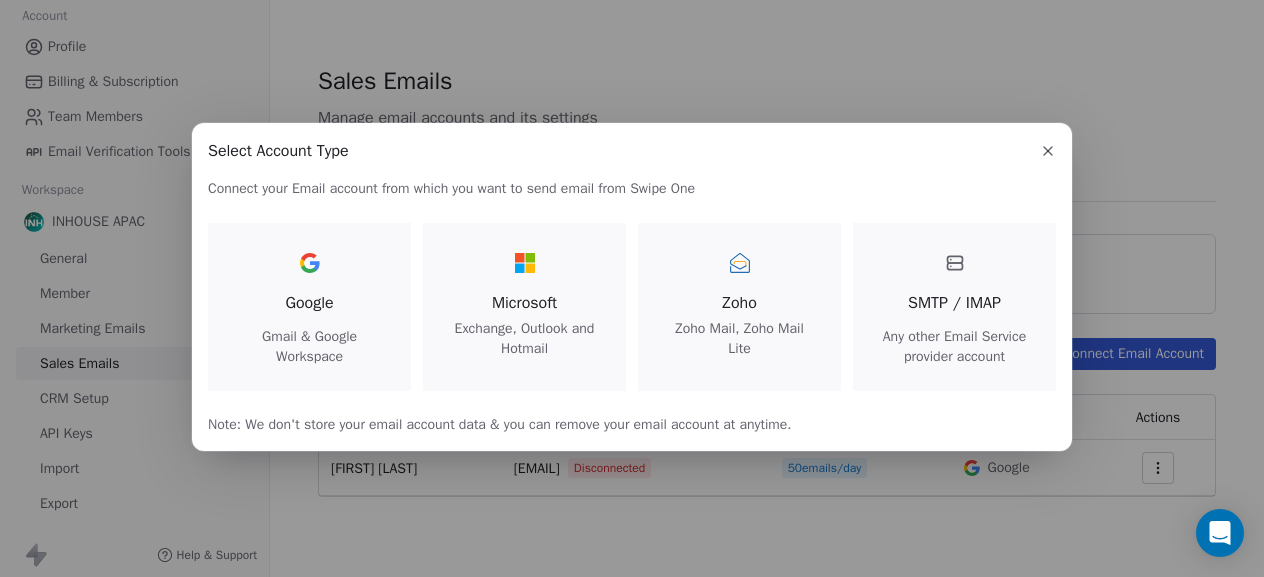 click 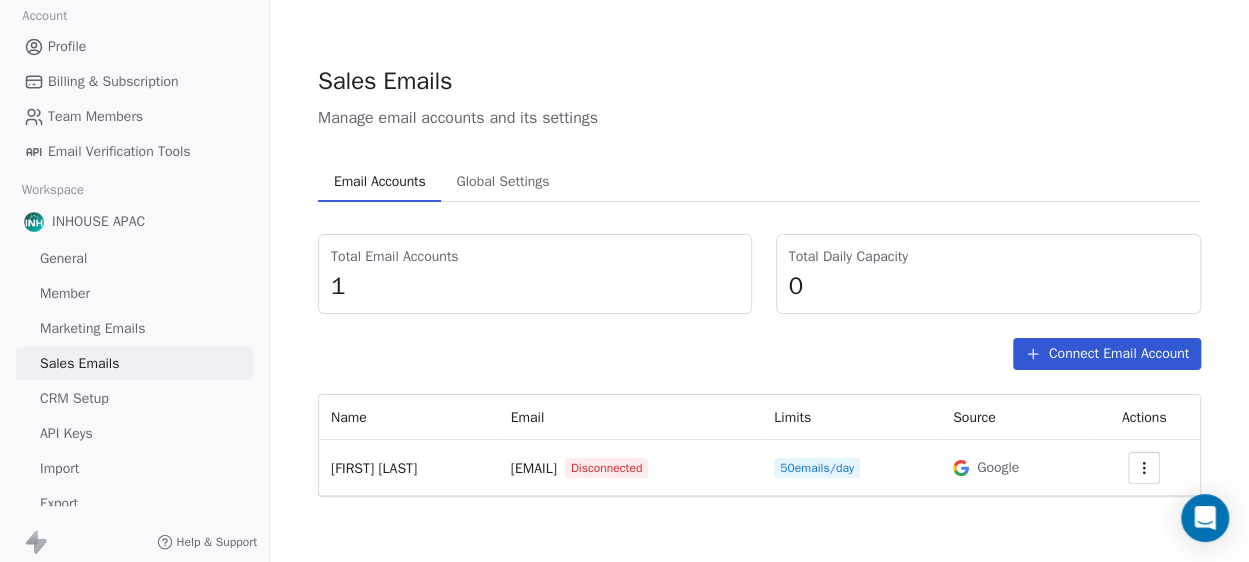 click on "CRM Setup" at bounding box center (134, 398) 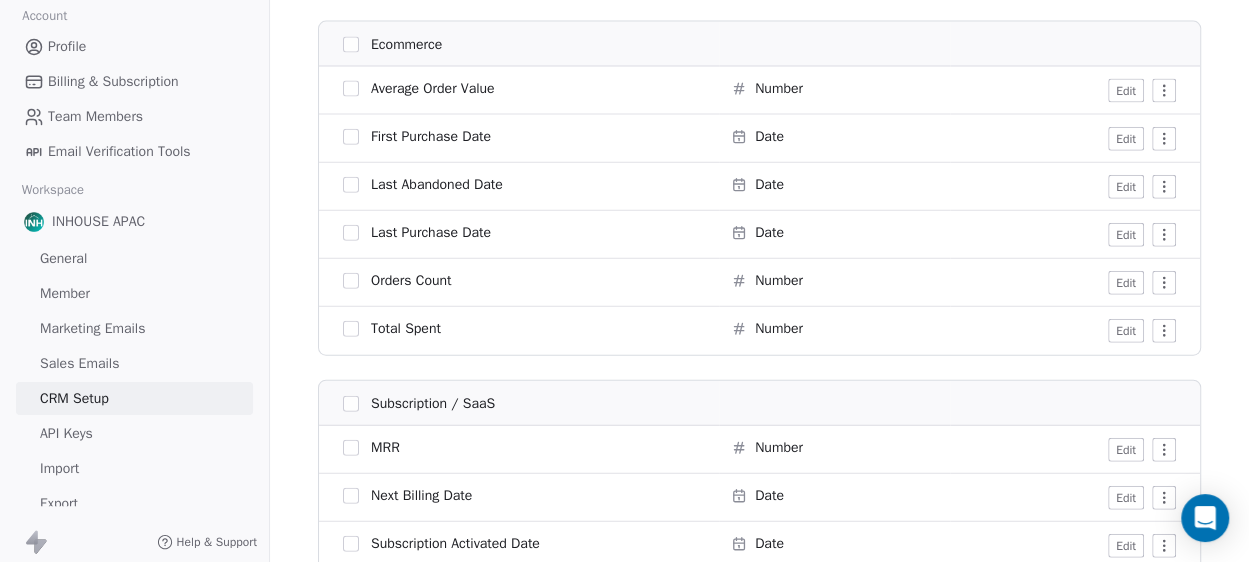 scroll, scrollTop: 2300, scrollLeft: 0, axis: vertical 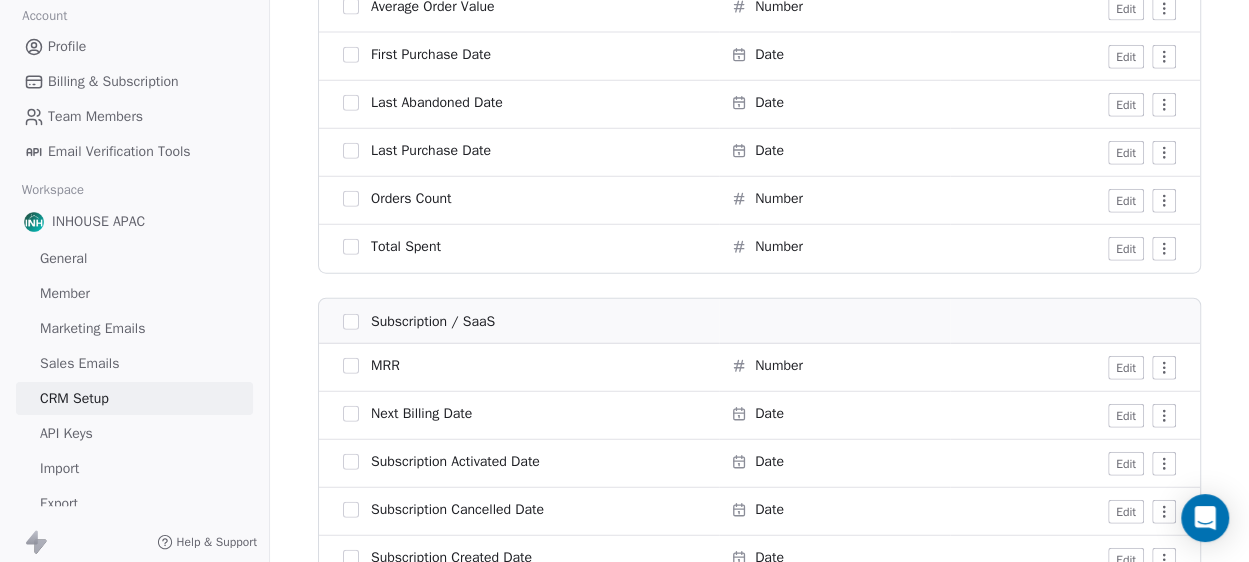 click on "API Keys" at bounding box center (134, 433) 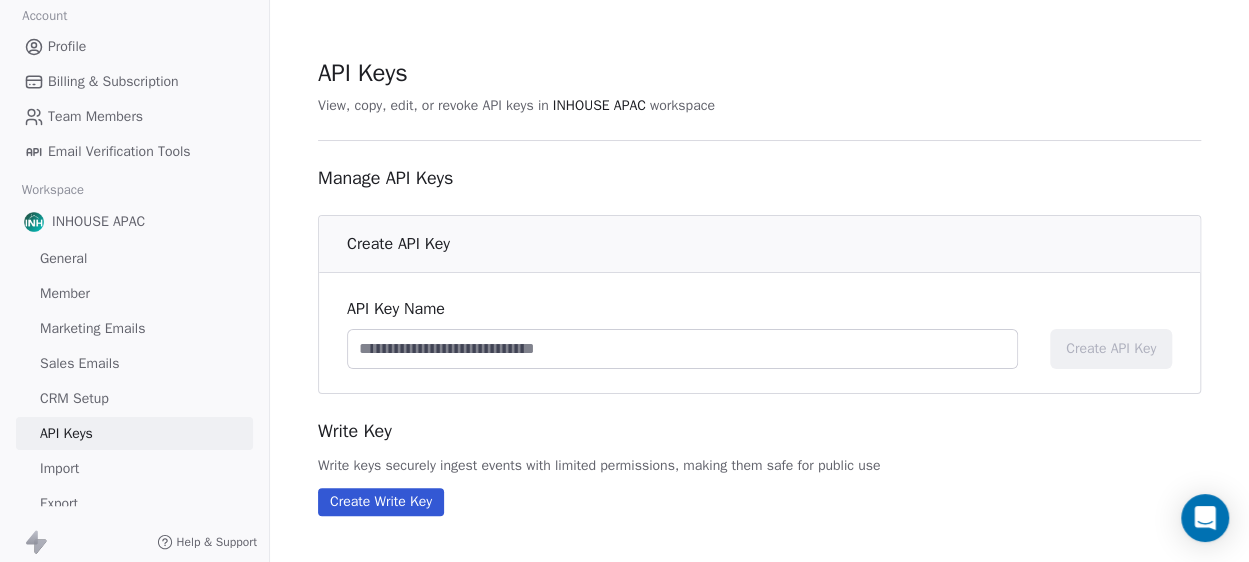scroll, scrollTop: 10, scrollLeft: 0, axis: vertical 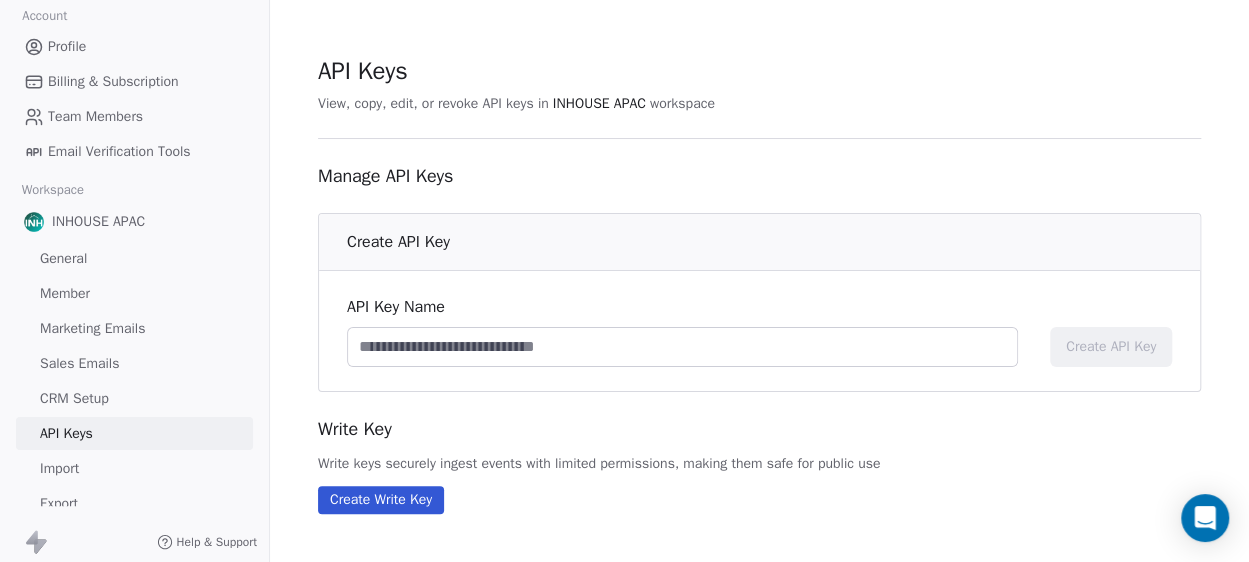 click on "General" at bounding box center [134, 258] 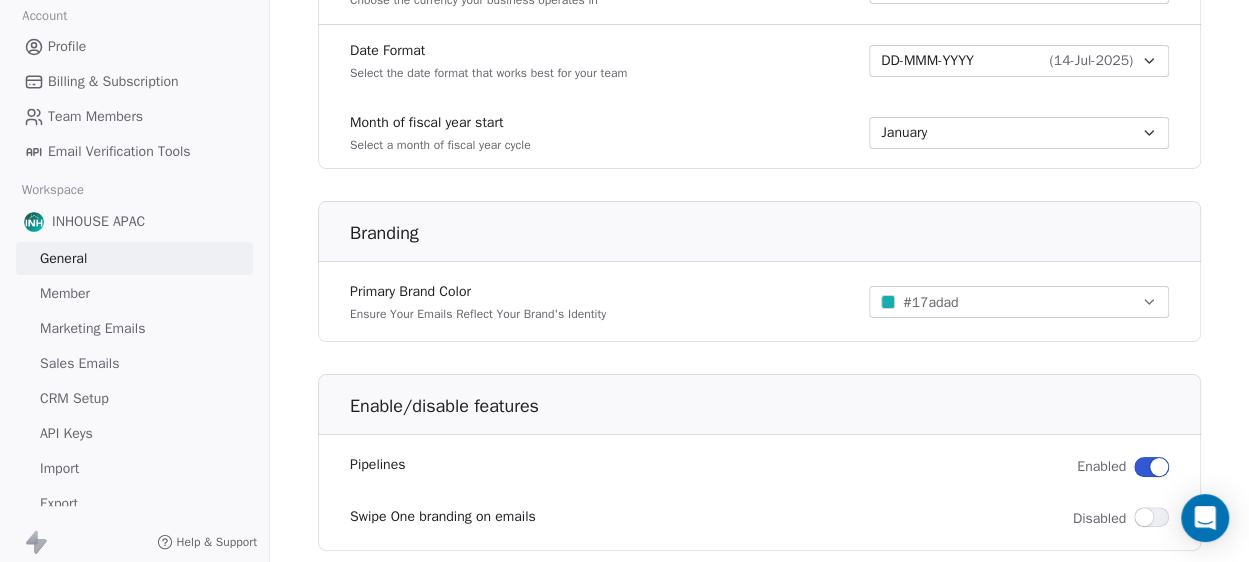scroll, scrollTop: 1290, scrollLeft: 0, axis: vertical 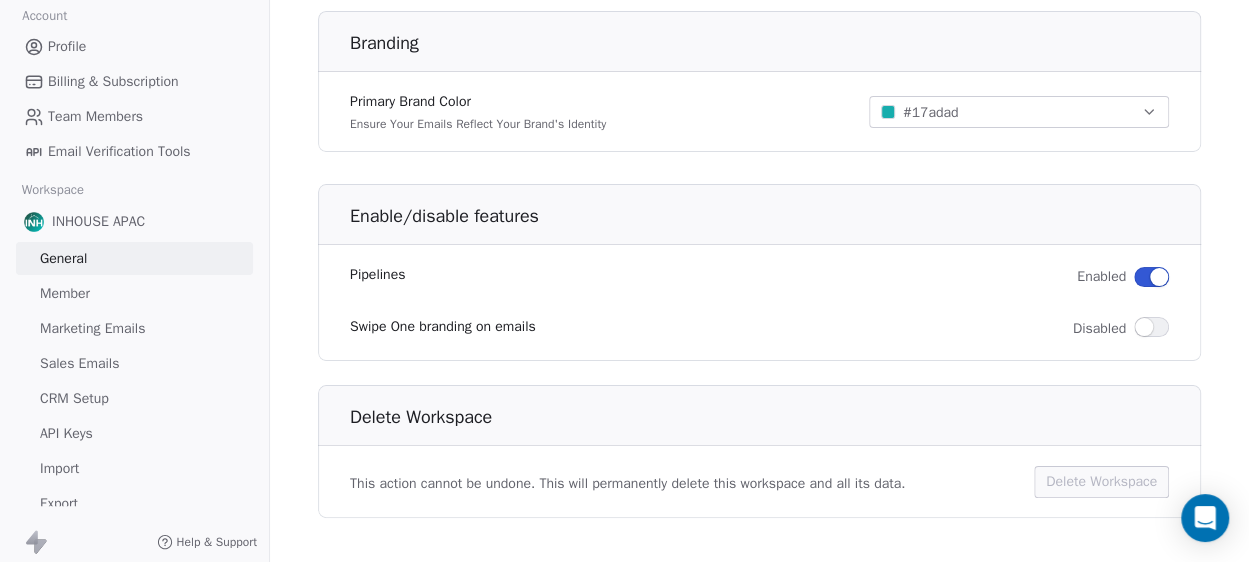 click at bounding box center (1144, 327) 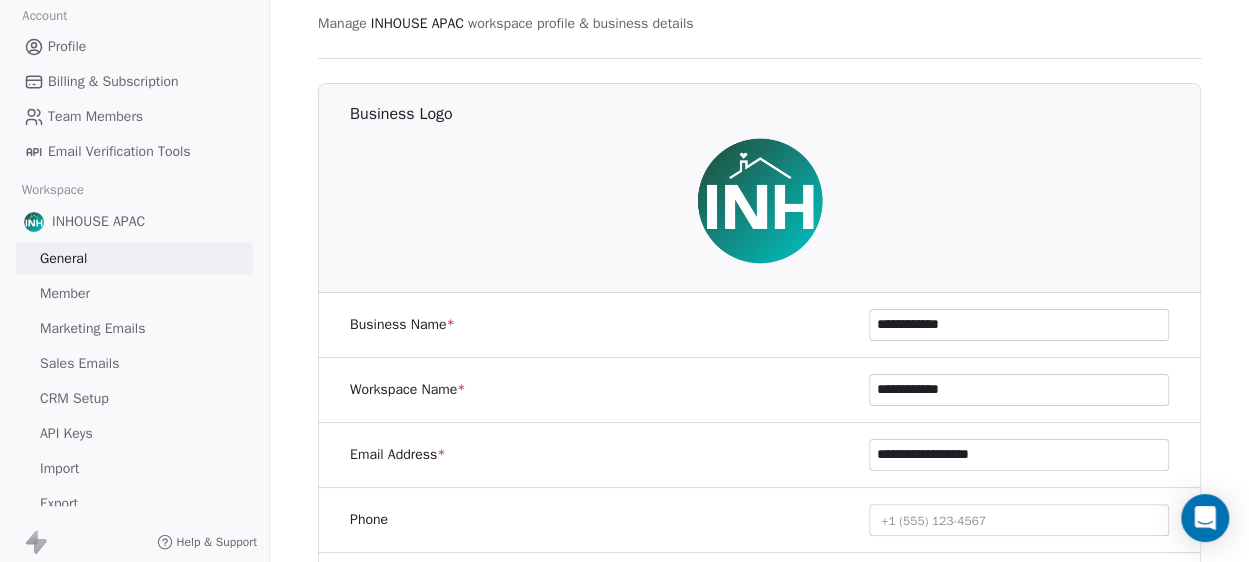 scroll, scrollTop: 0, scrollLeft: 0, axis: both 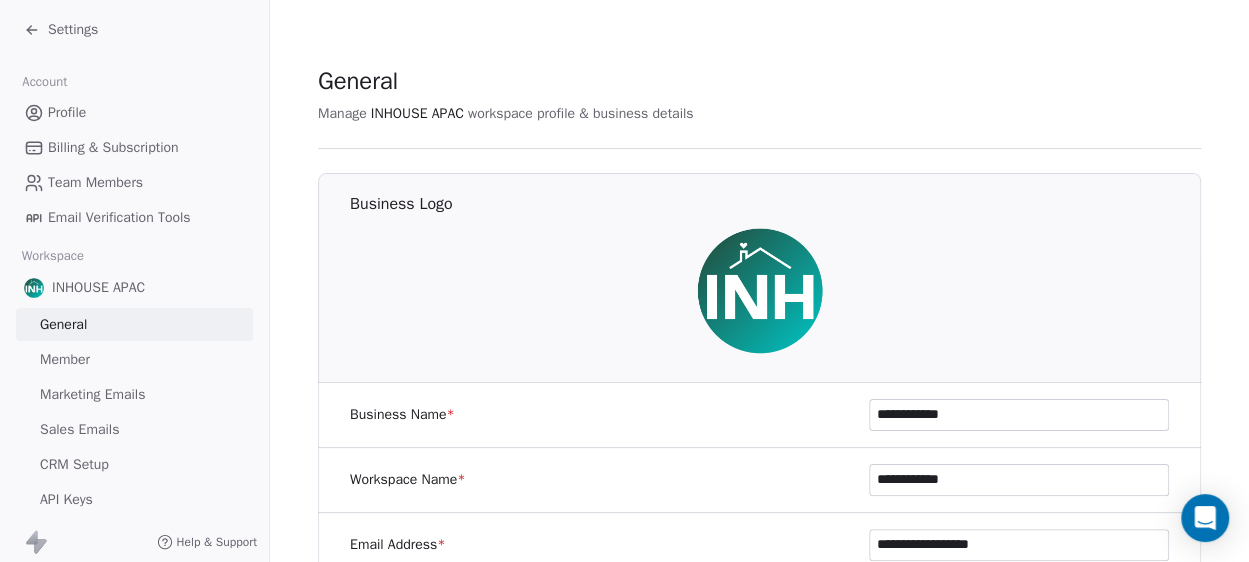 click on "Profile" at bounding box center [67, 112] 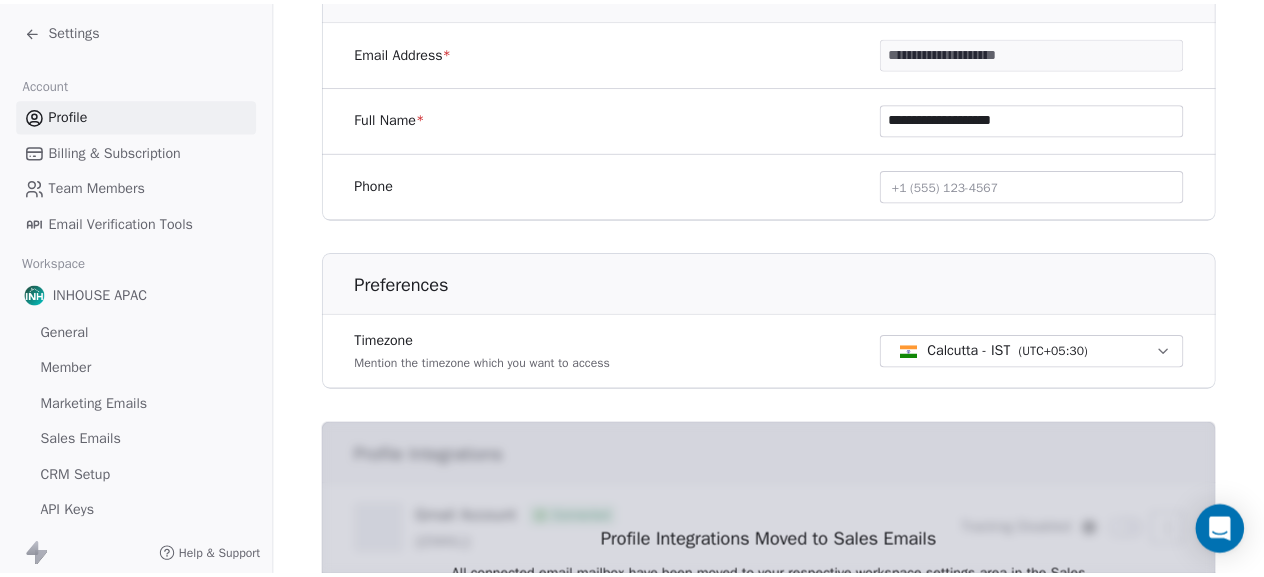 scroll, scrollTop: 400, scrollLeft: 0, axis: vertical 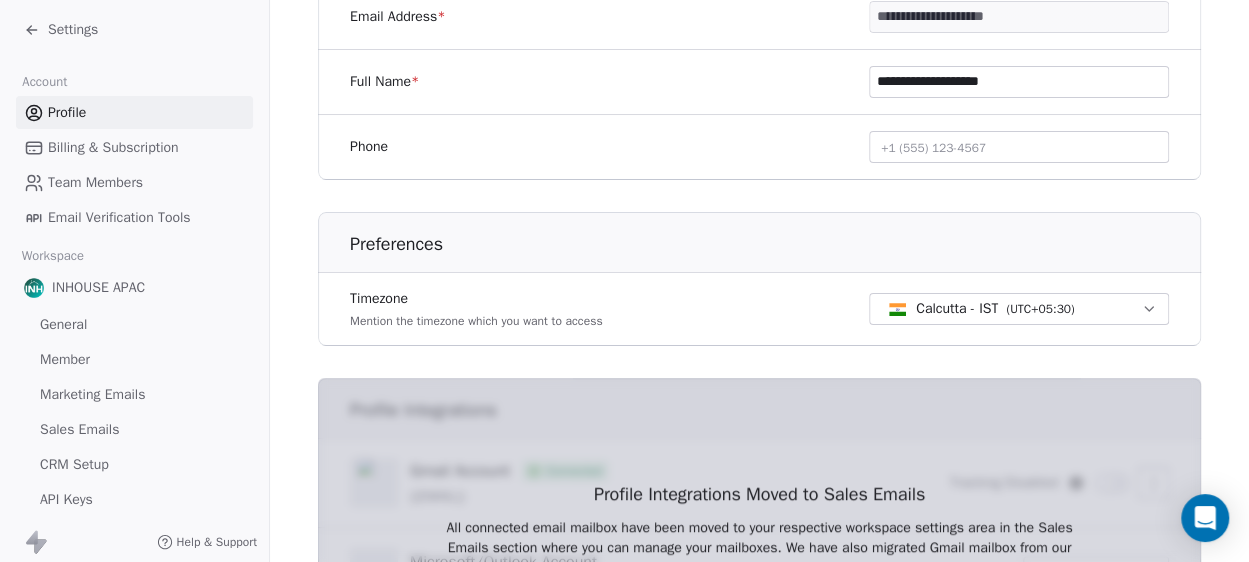 click 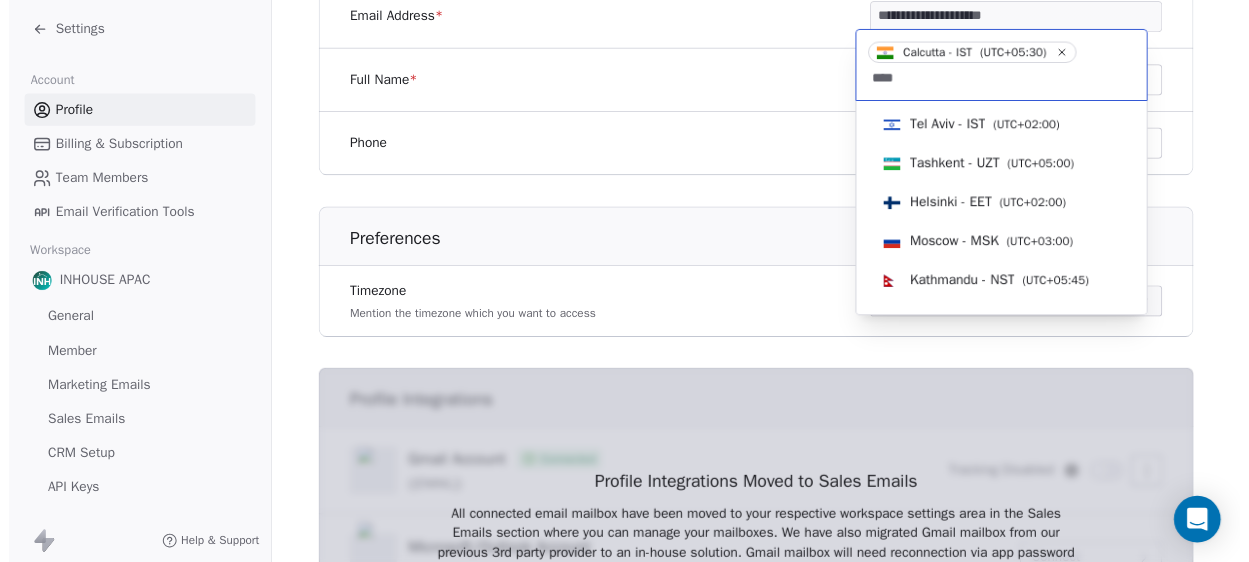 scroll, scrollTop: 0, scrollLeft: 0, axis: both 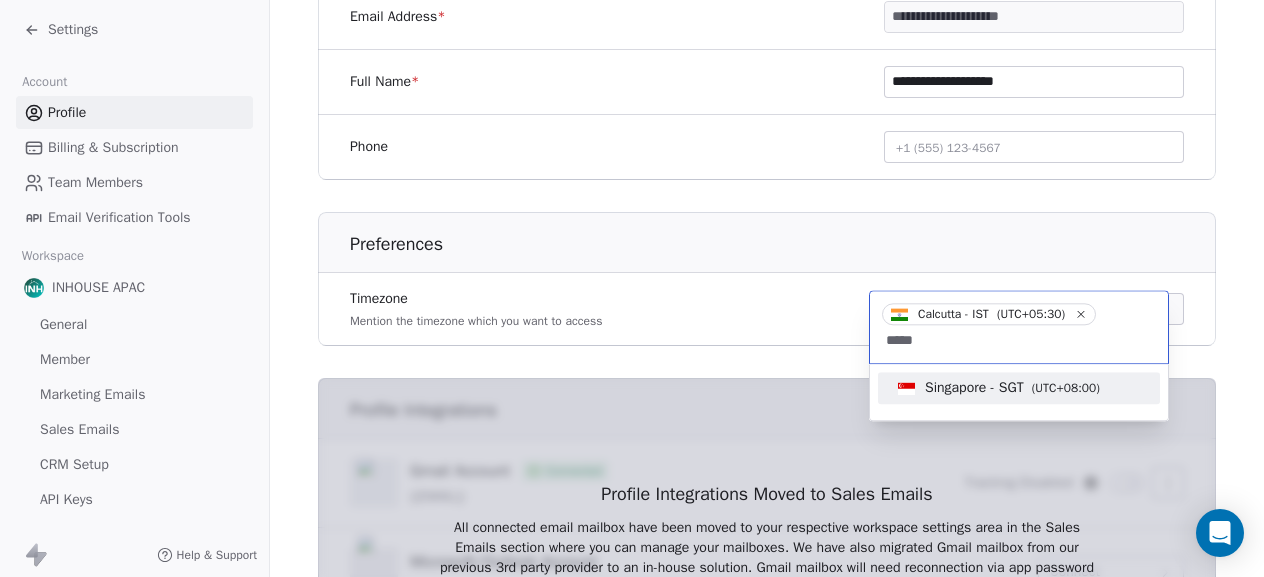 type on "*****" 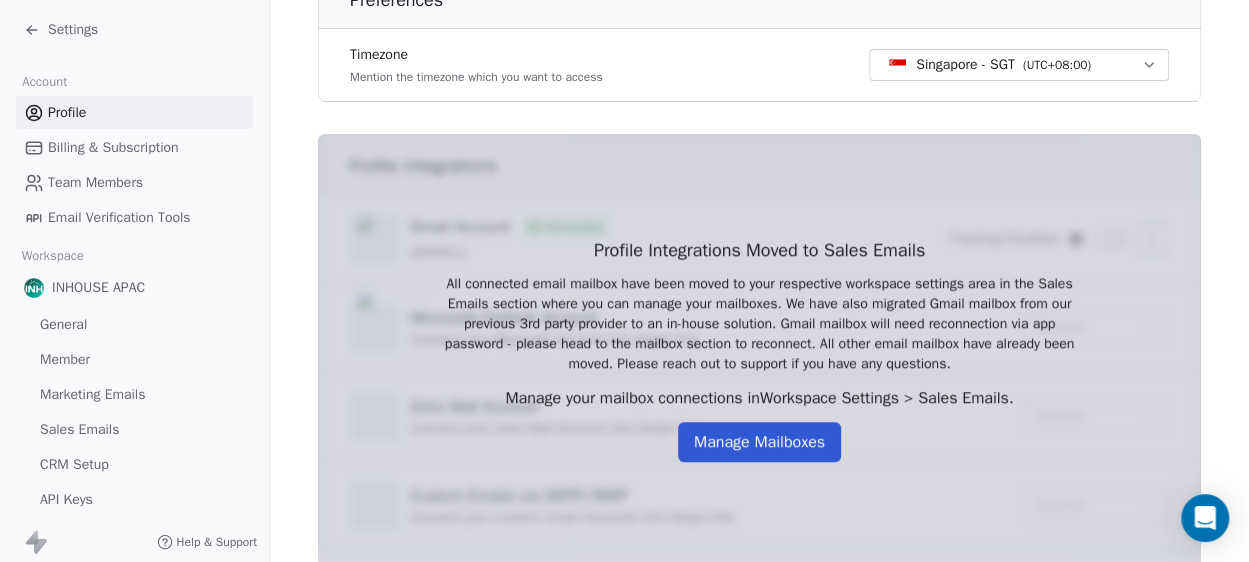 scroll, scrollTop: 694, scrollLeft: 0, axis: vertical 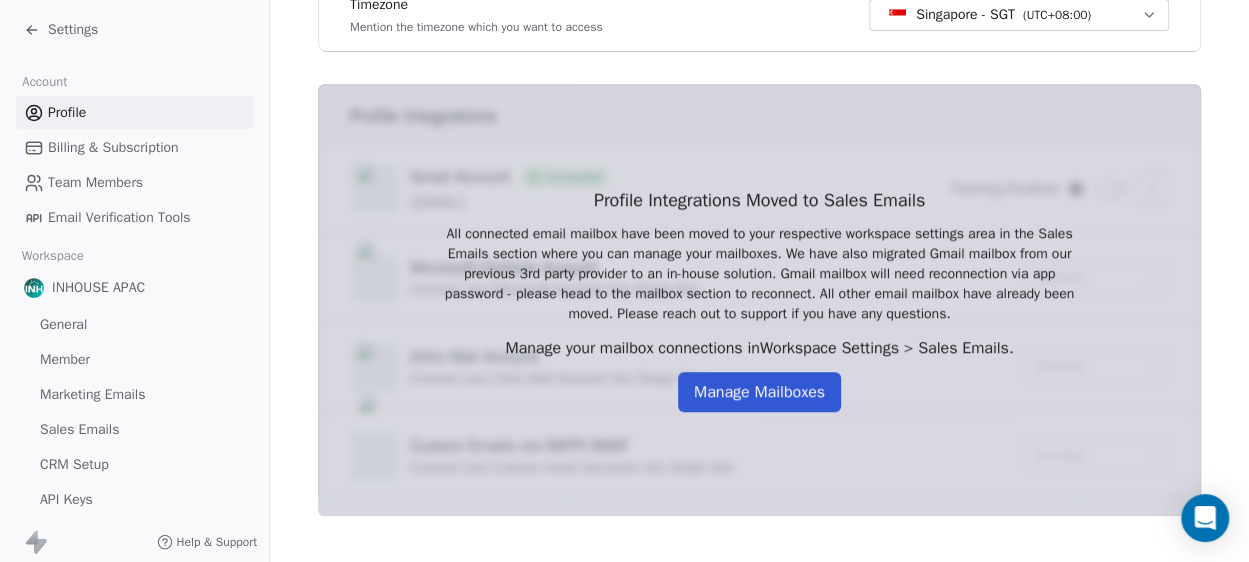 click on "Manage Mailboxes" at bounding box center [759, 392] 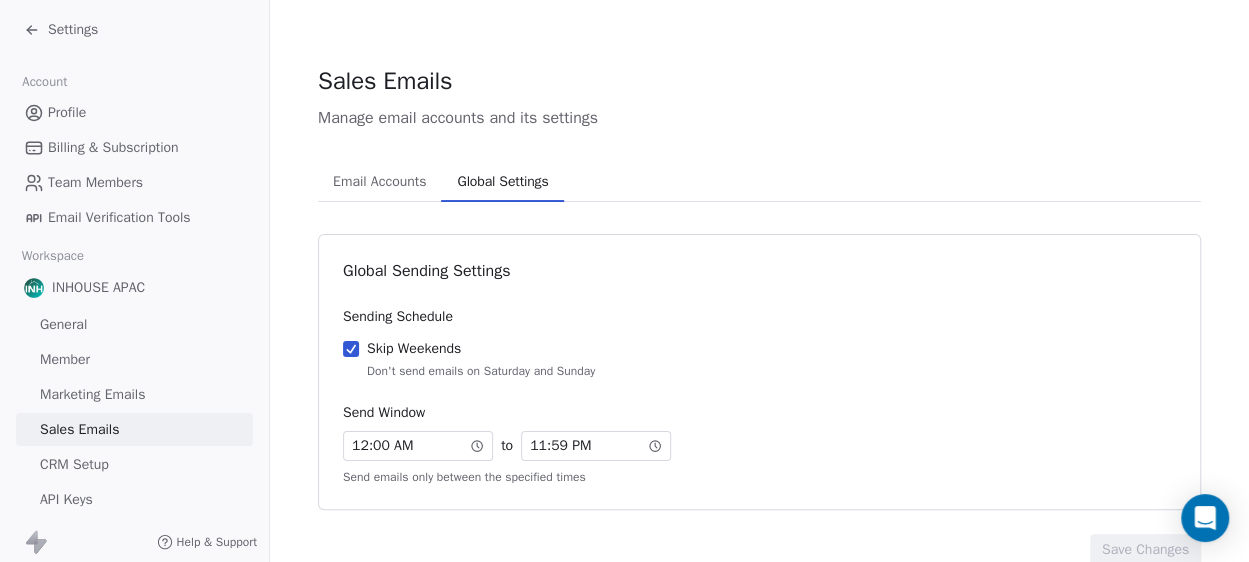click on "Global Settings" at bounding box center (502, 182) 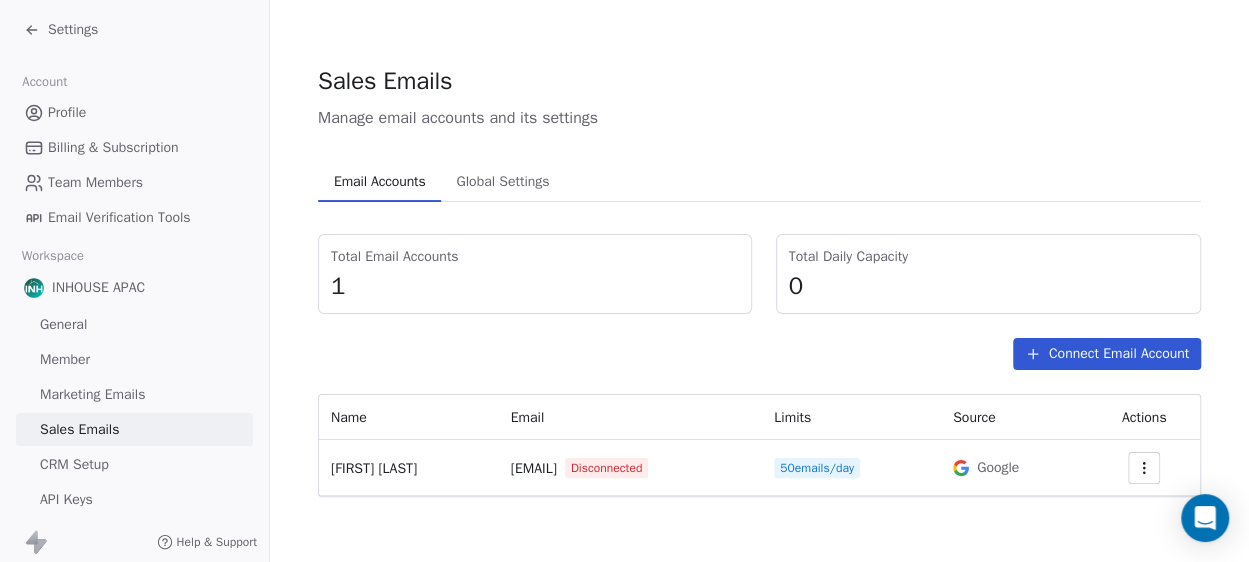 click on "Email Accounts" at bounding box center (379, 182) 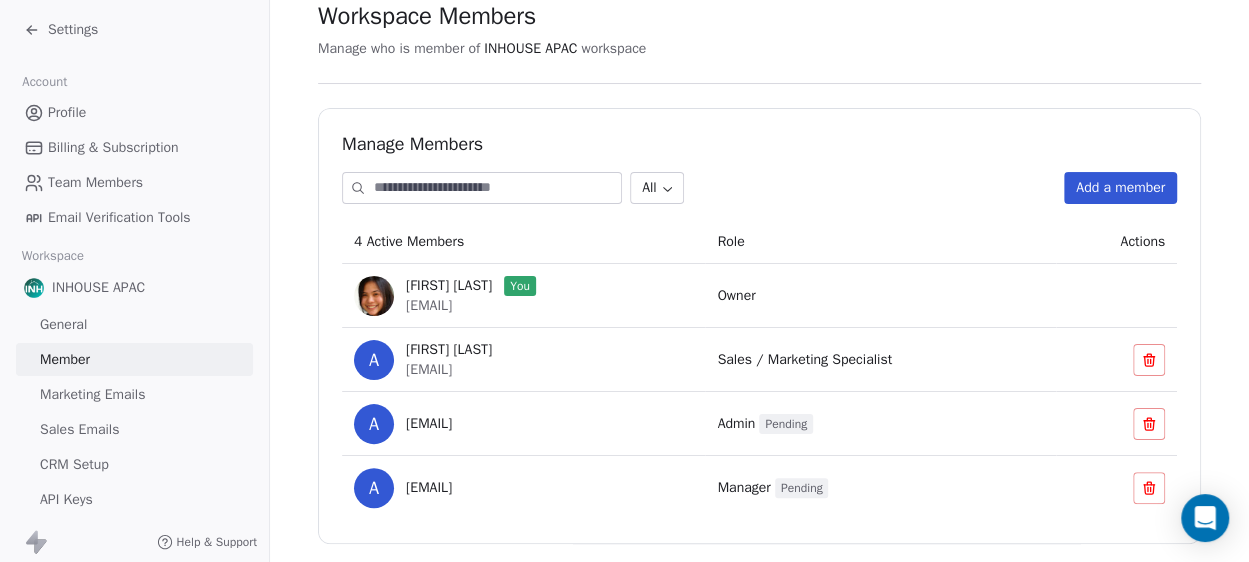 scroll, scrollTop: 94, scrollLeft: 0, axis: vertical 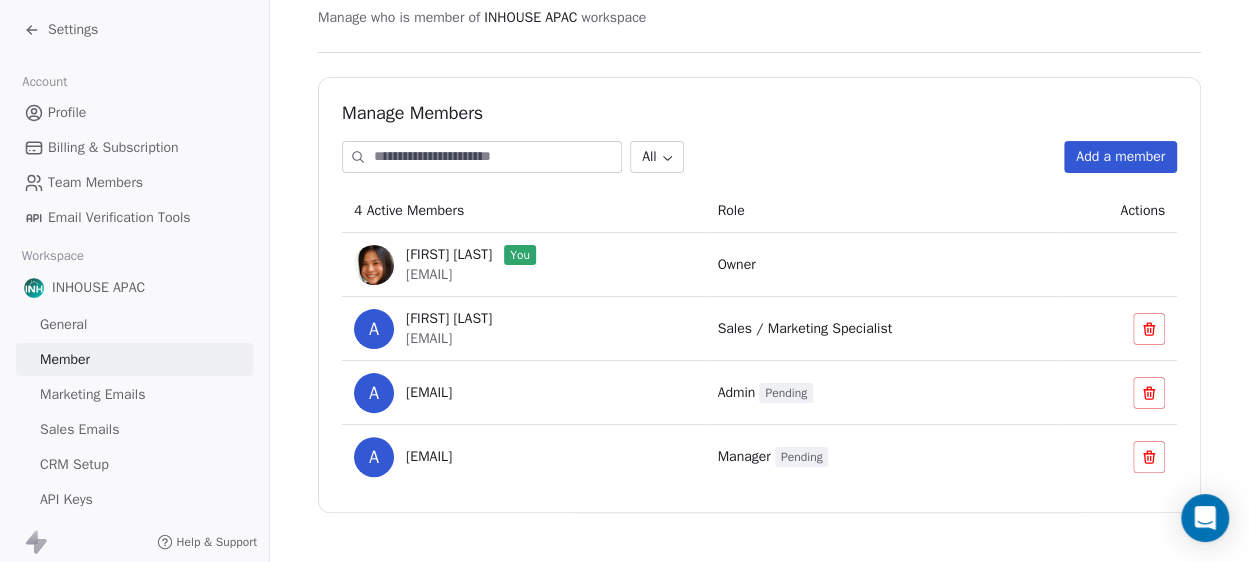 click on "Sales Emails" at bounding box center (134, 429) 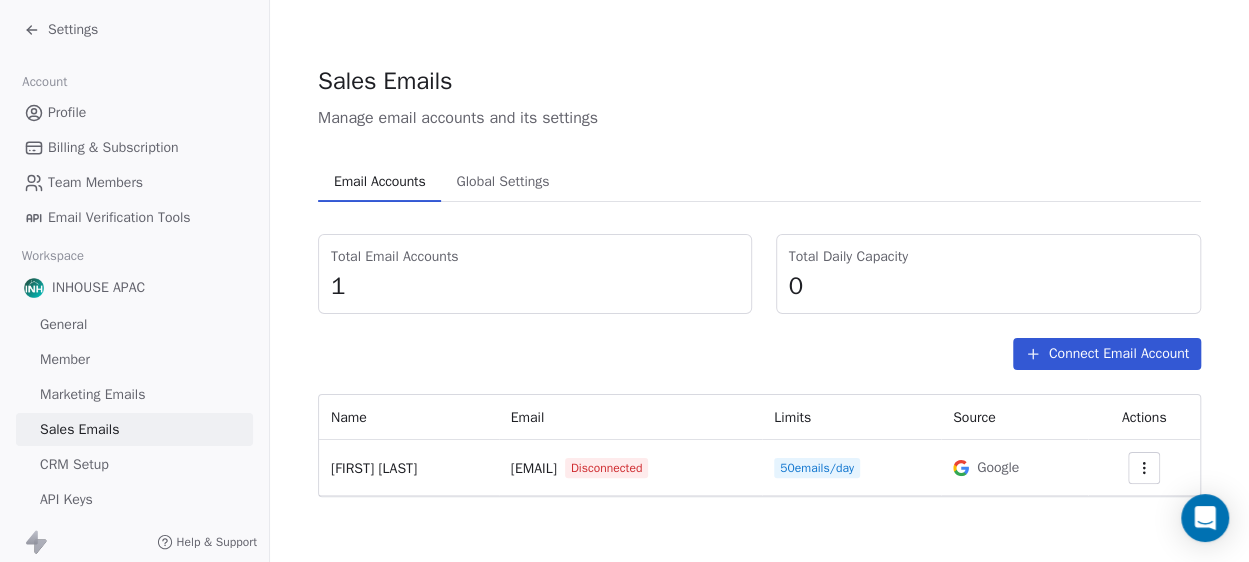scroll, scrollTop: 0, scrollLeft: 0, axis: both 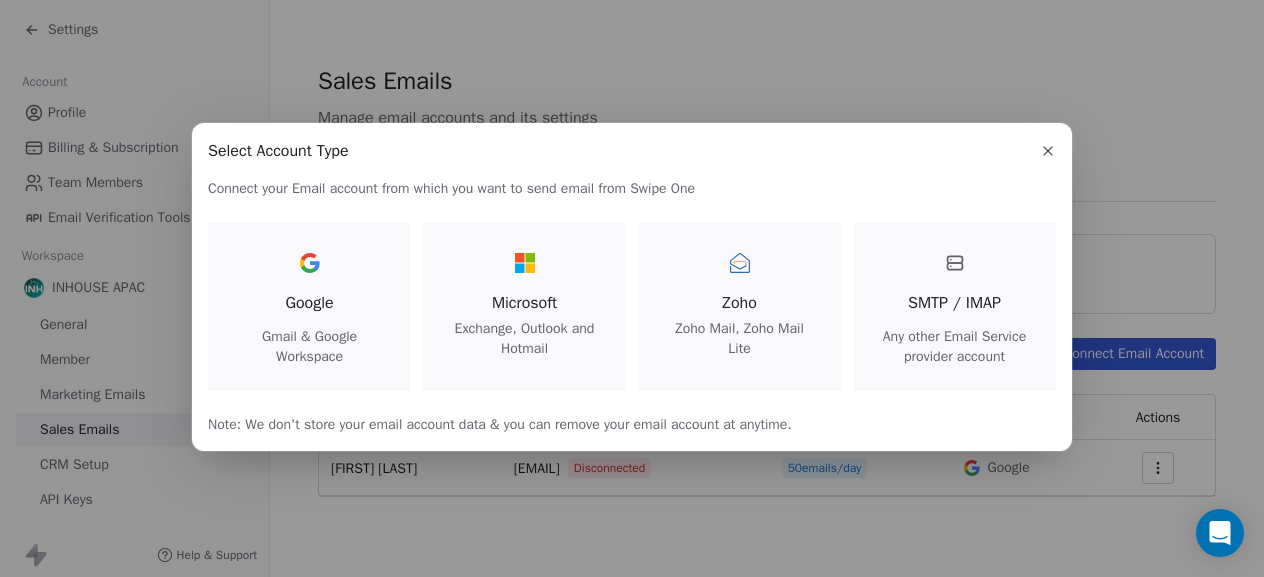 click 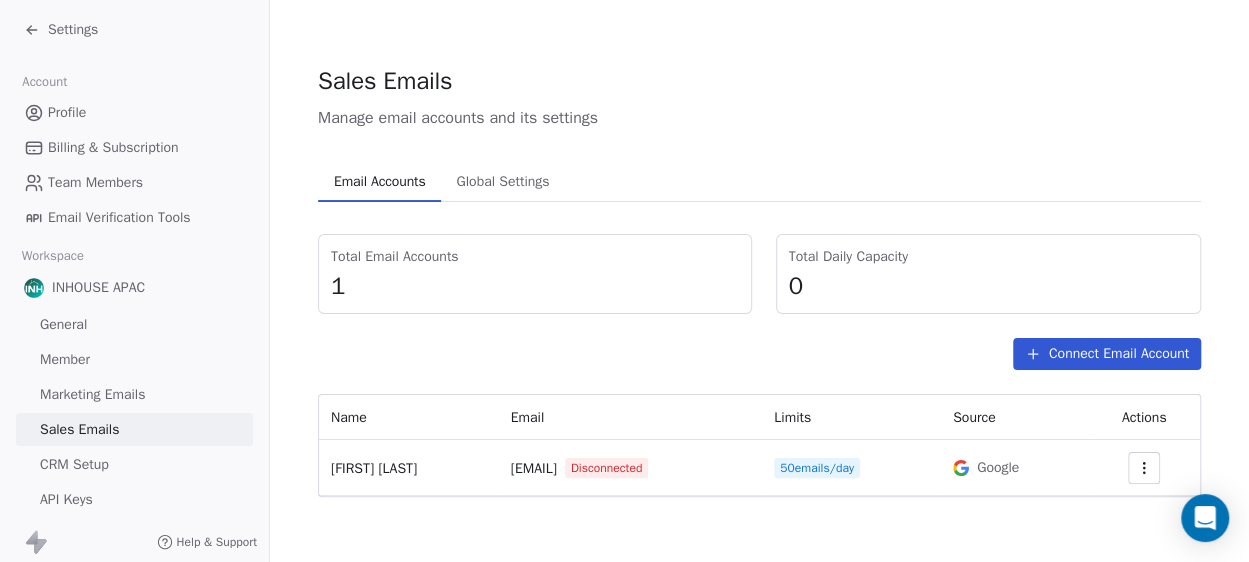 click on "CRM Setup" at bounding box center (134, 464) 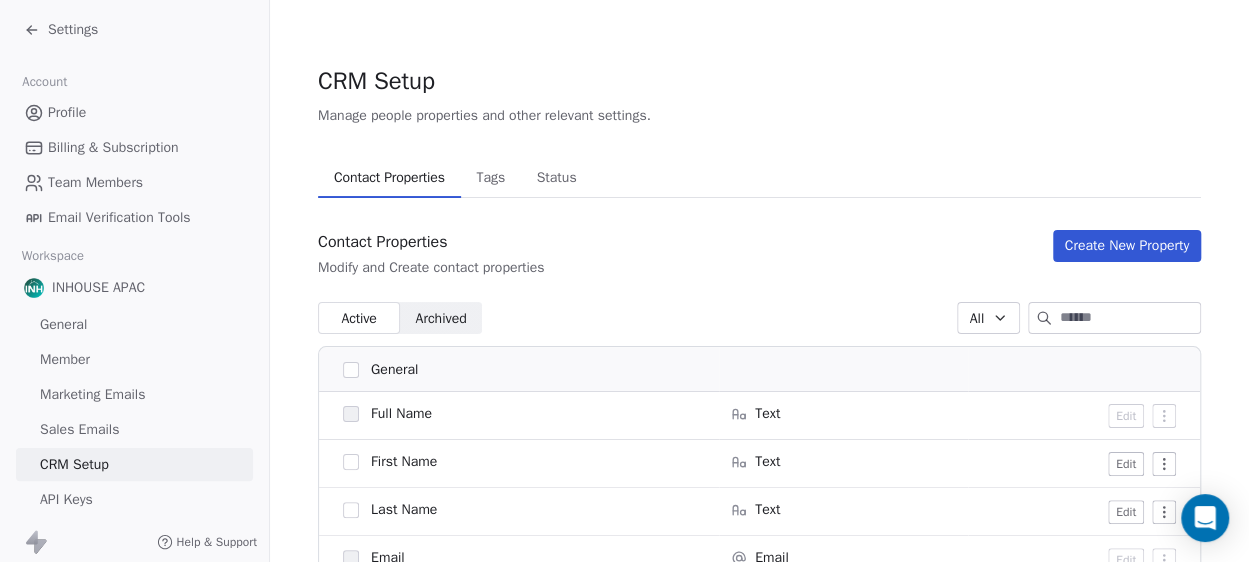 click on "CRM Setup" at bounding box center (74, 464) 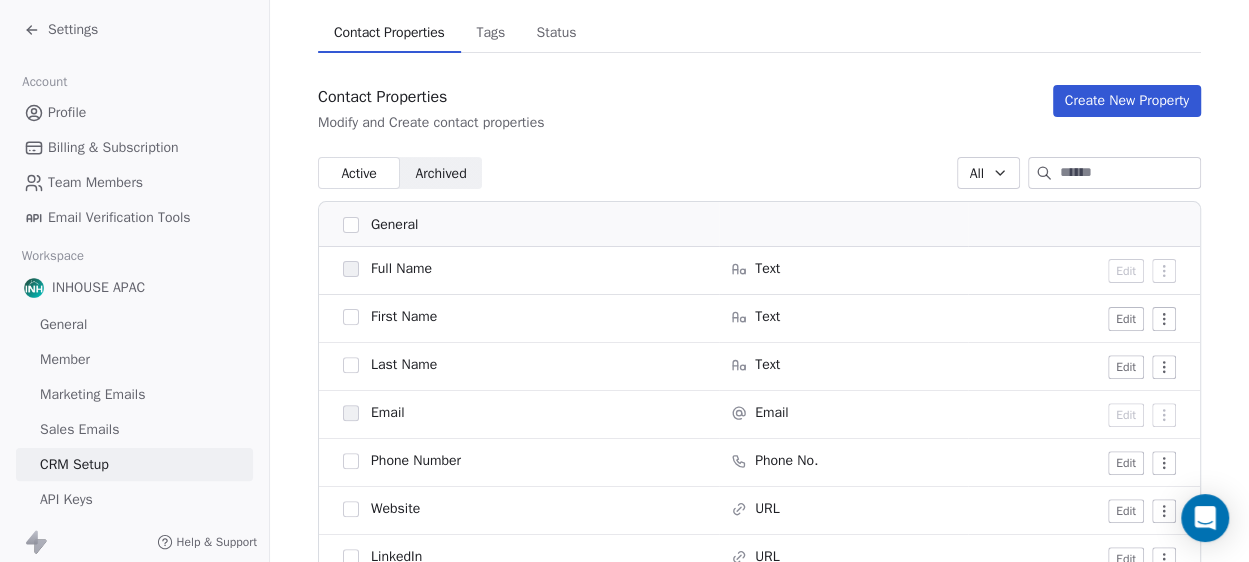 scroll, scrollTop: 100, scrollLeft: 0, axis: vertical 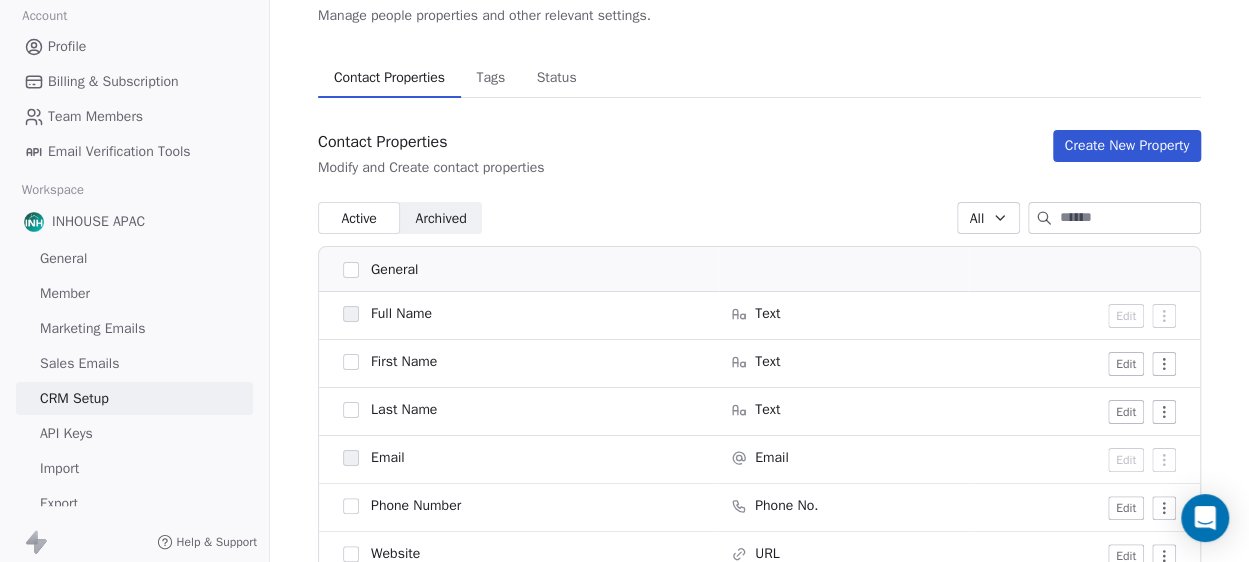 click on "Import" at bounding box center (134, 468) 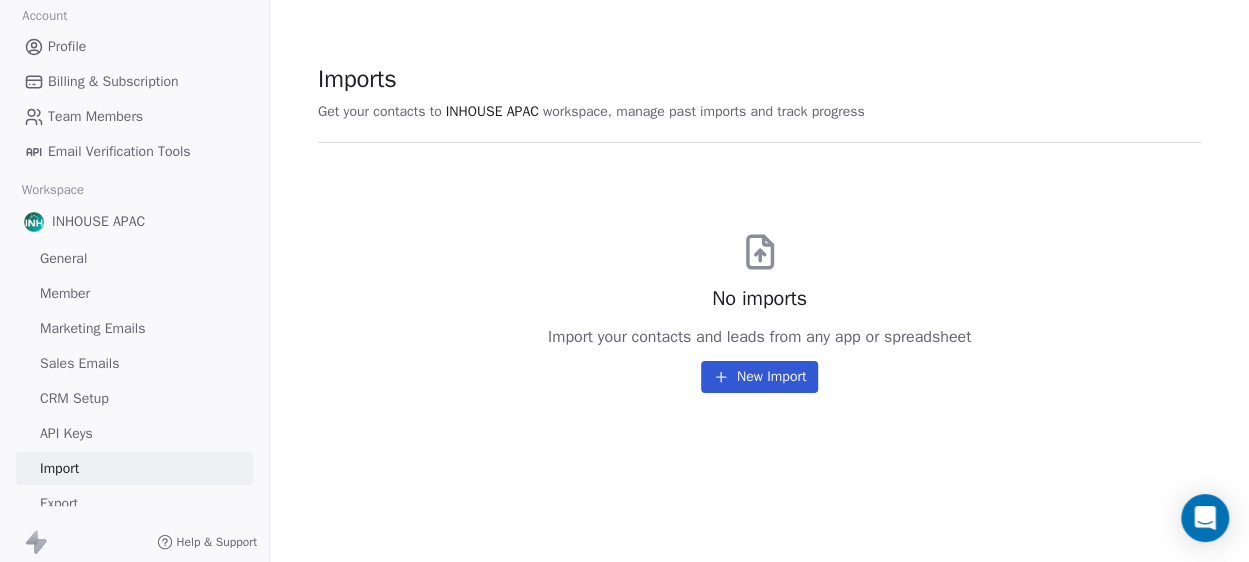 click on "API Keys" at bounding box center [66, 433] 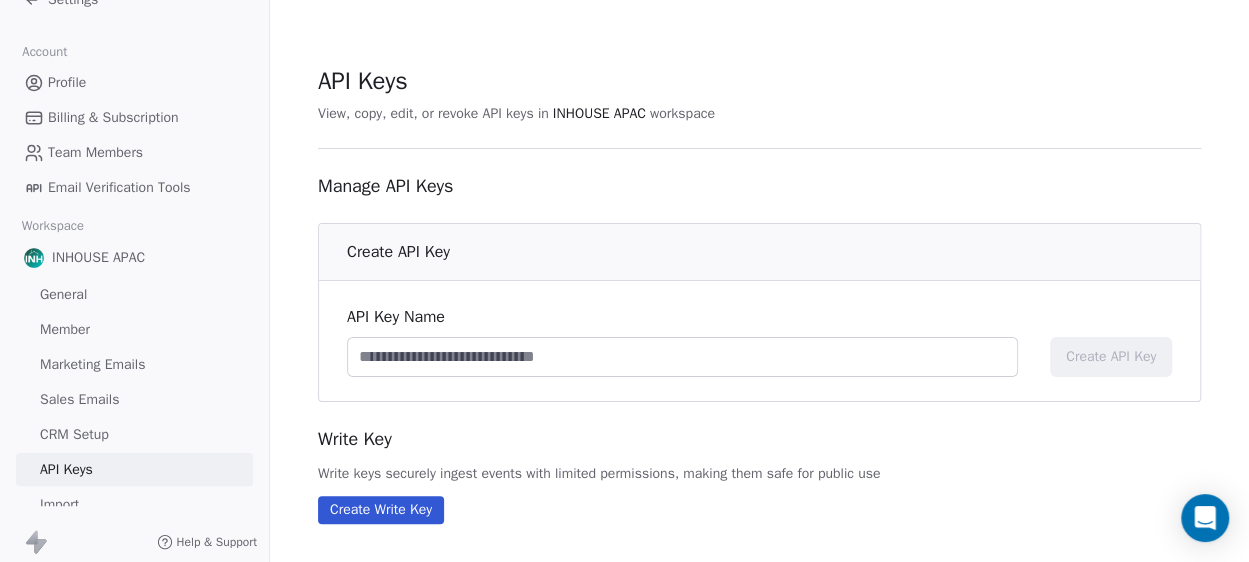 scroll, scrollTop: 0, scrollLeft: 0, axis: both 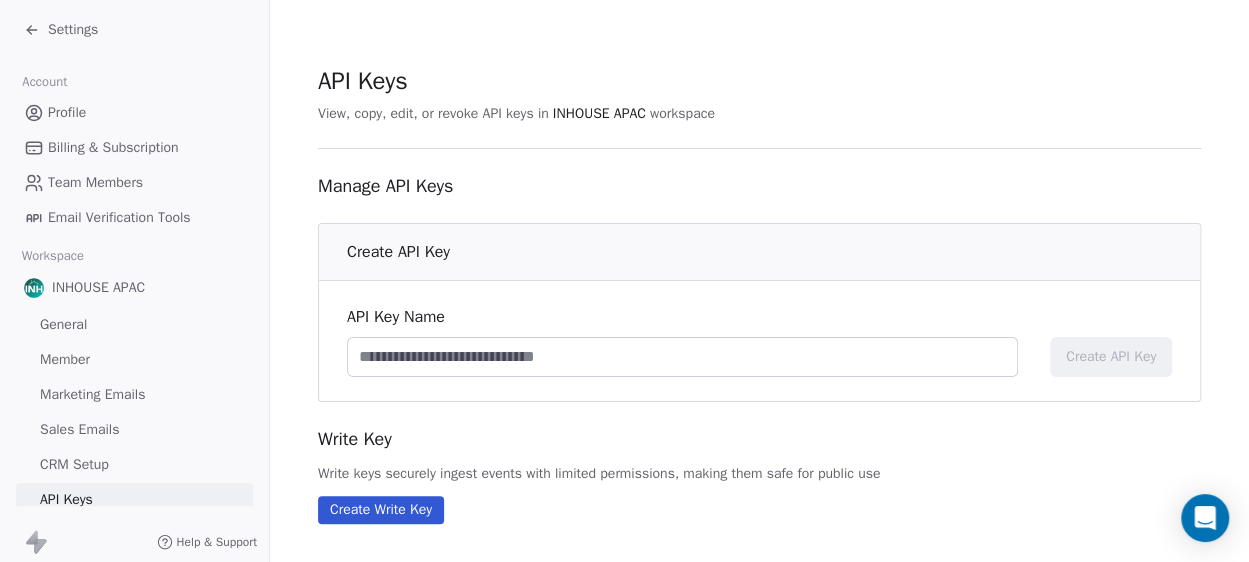 click on "General" at bounding box center [134, 324] 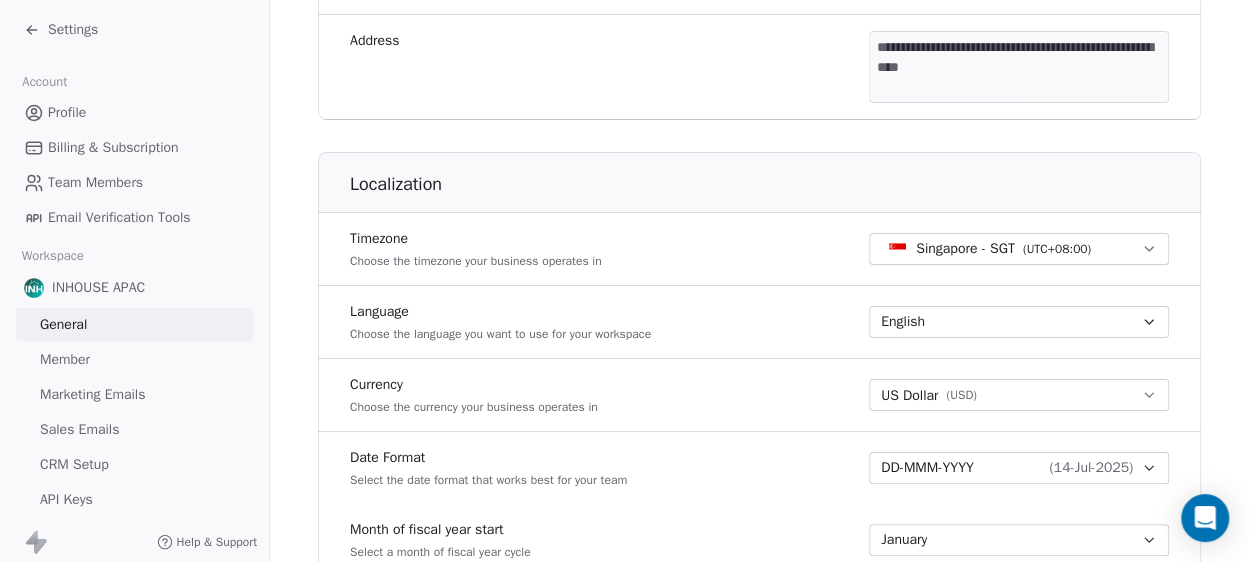 scroll, scrollTop: 700, scrollLeft: 0, axis: vertical 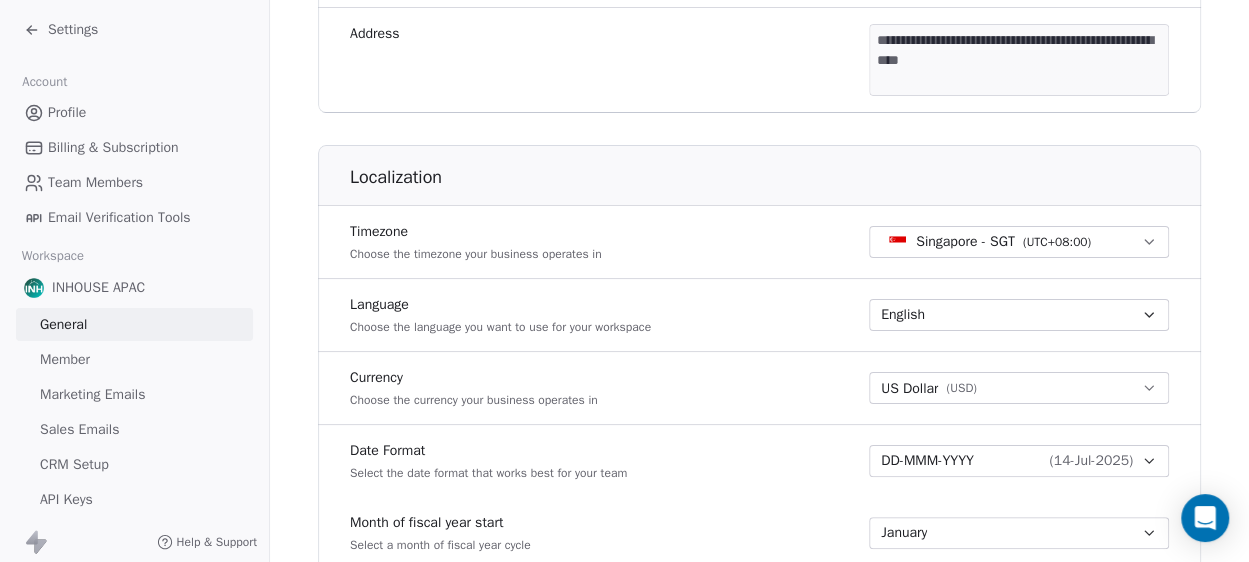 click on "Member" at bounding box center [134, 359] 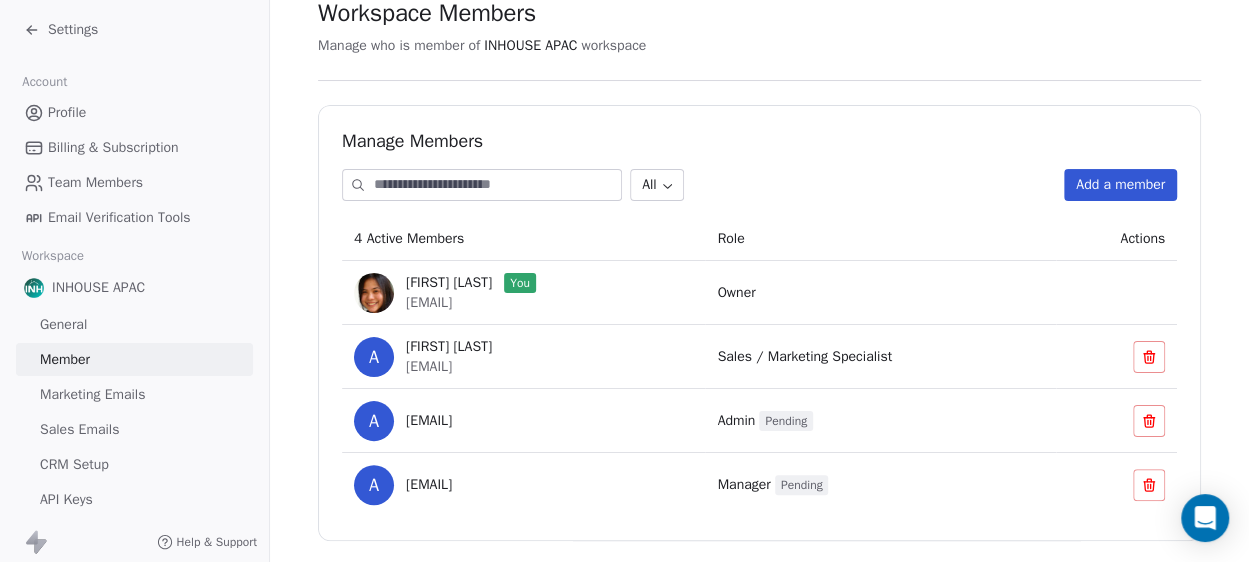 scroll, scrollTop: 94, scrollLeft: 0, axis: vertical 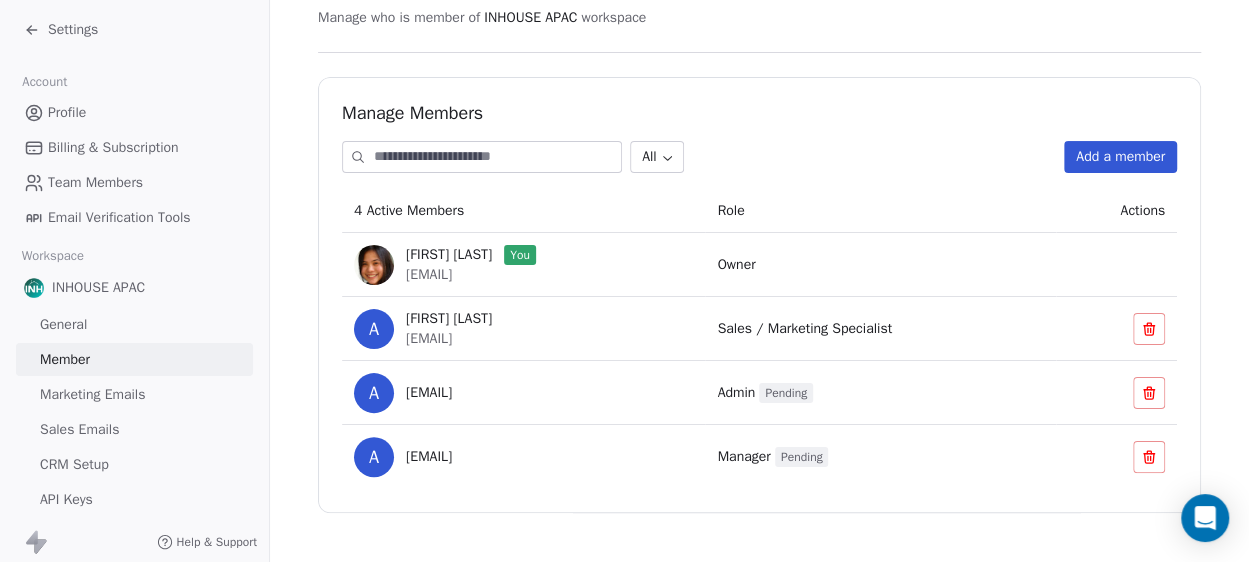click on "Marketing Emails" at bounding box center (92, 394) 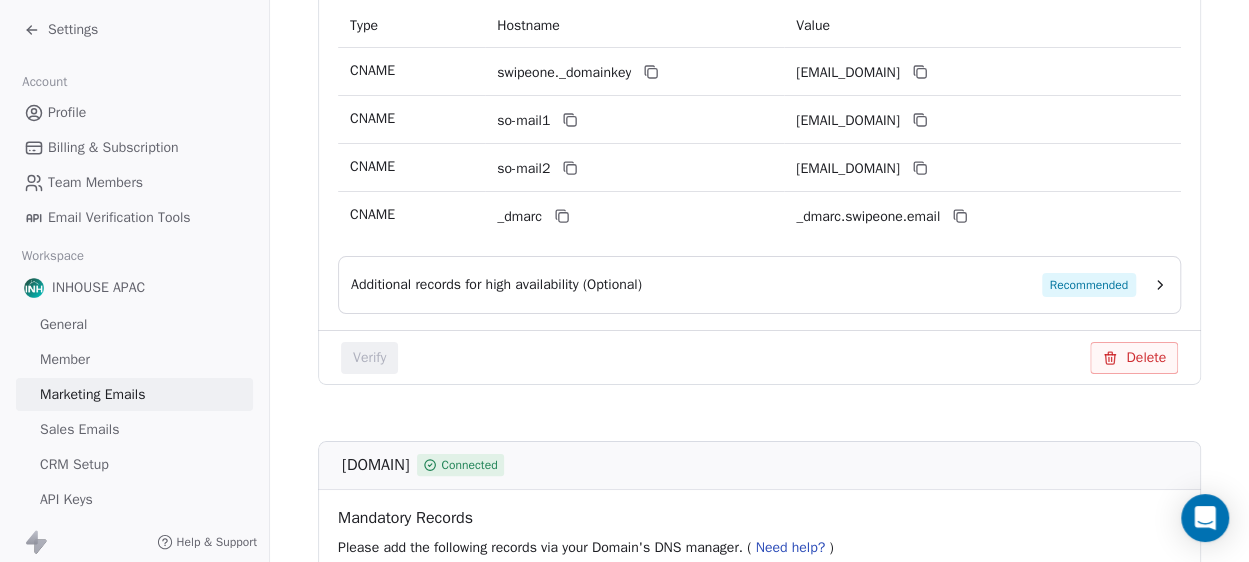 scroll, scrollTop: 500, scrollLeft: 0, axis: vertical 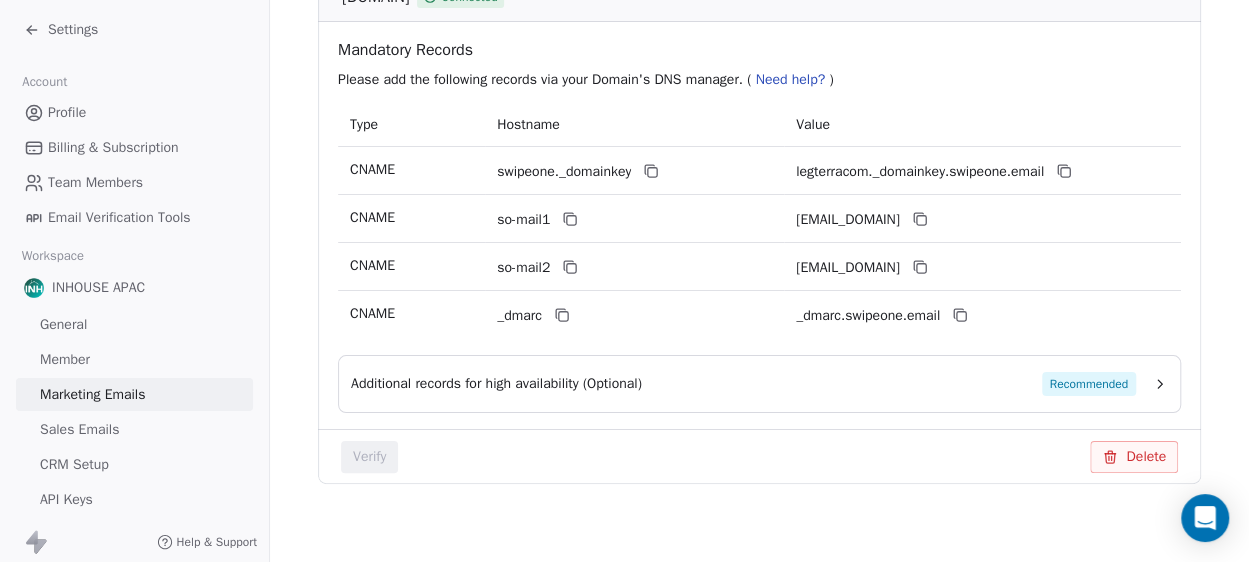 click on "Recommended" at bounding box center (1089, 384) 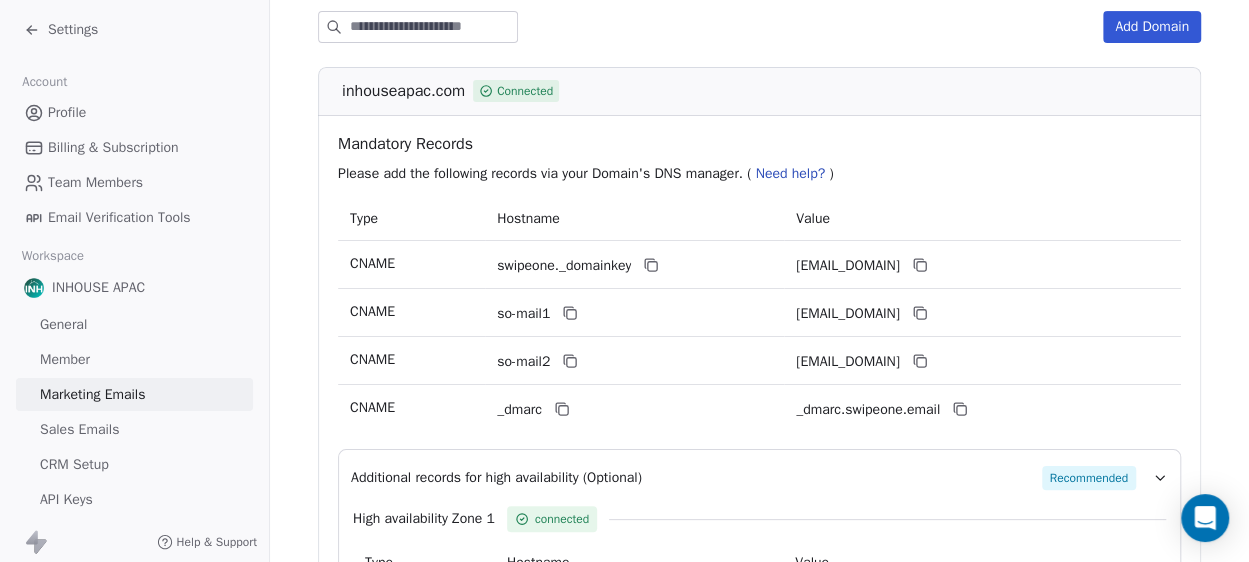 scroll, scrollTop: 207, scrollLeft: 0, axis: vertical 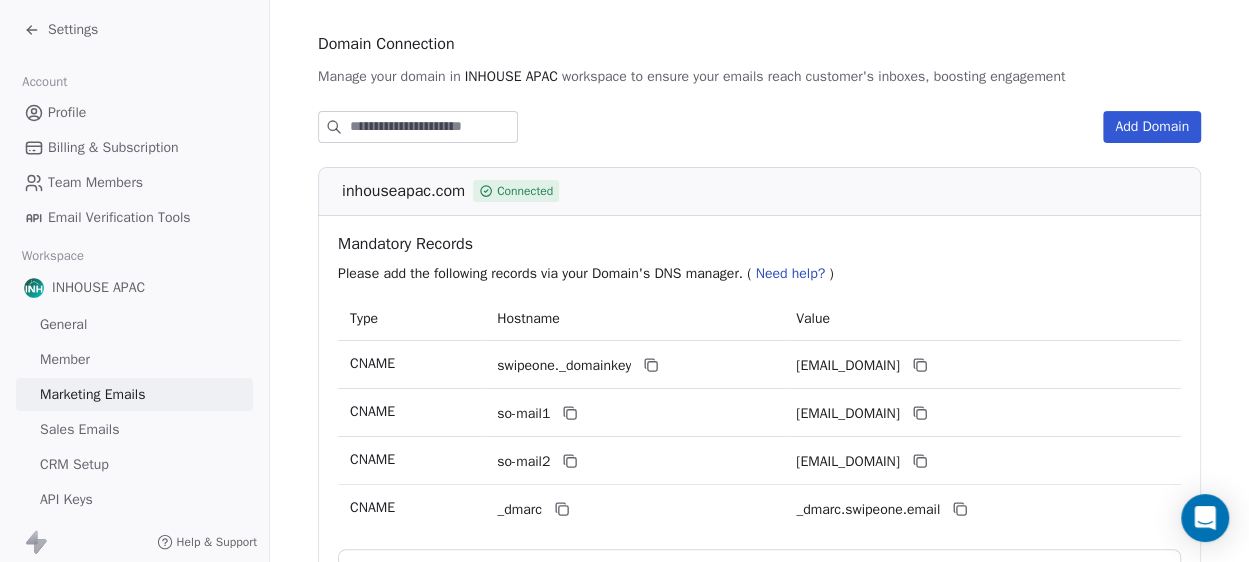 click on "Sales Emails" at bounding box center [79, 429] 